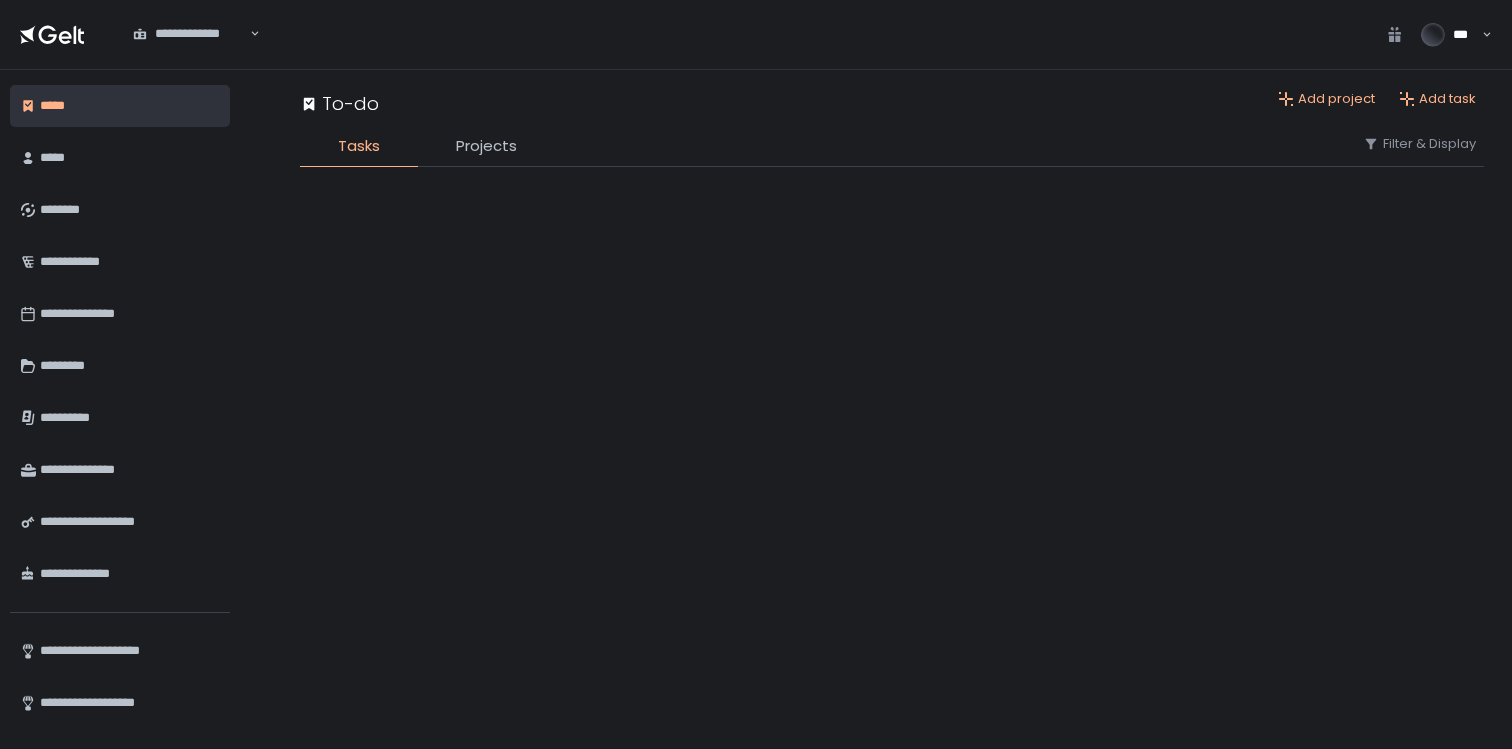 scroll, scrollTop: 0, scrollLeft: 0, axis: both 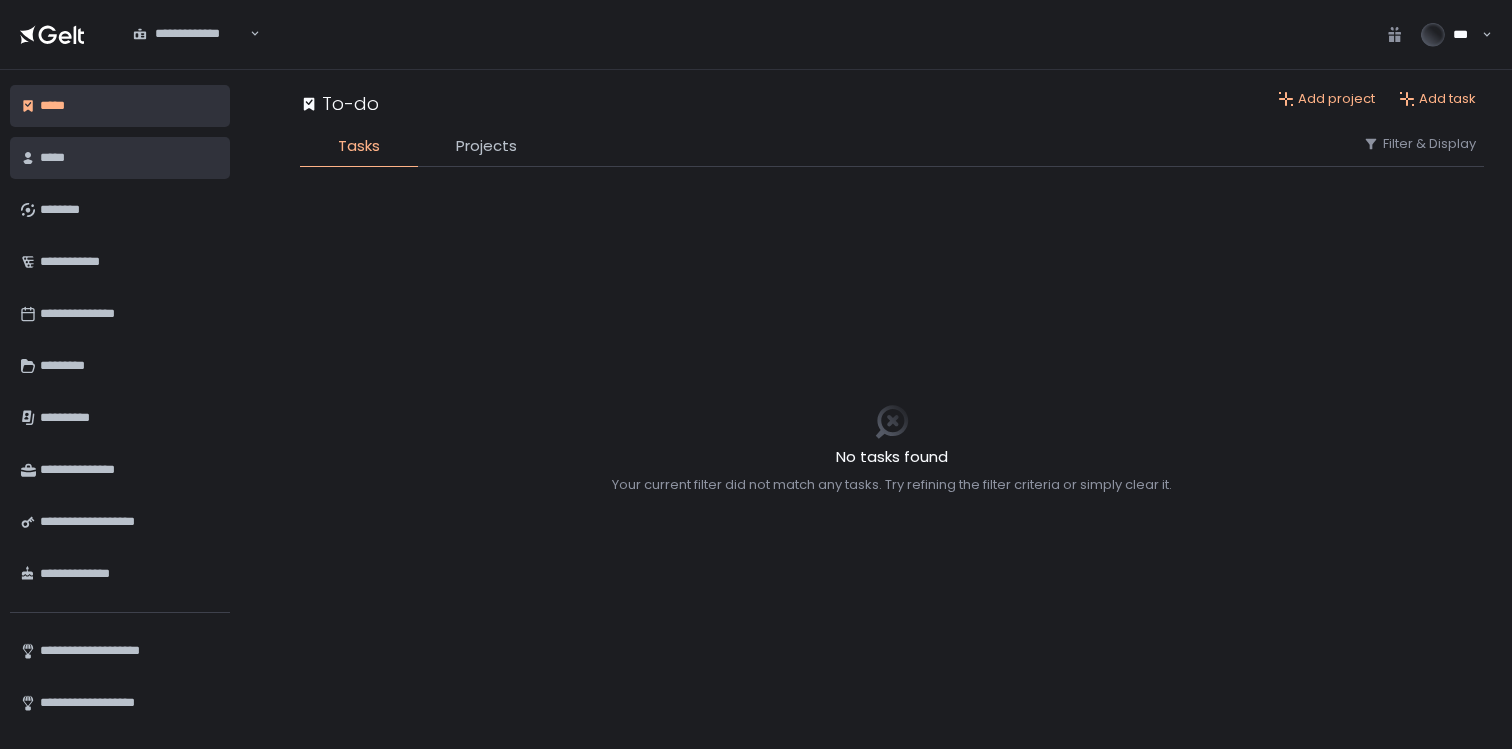 click on "*****" at bounding box center [127, 158] 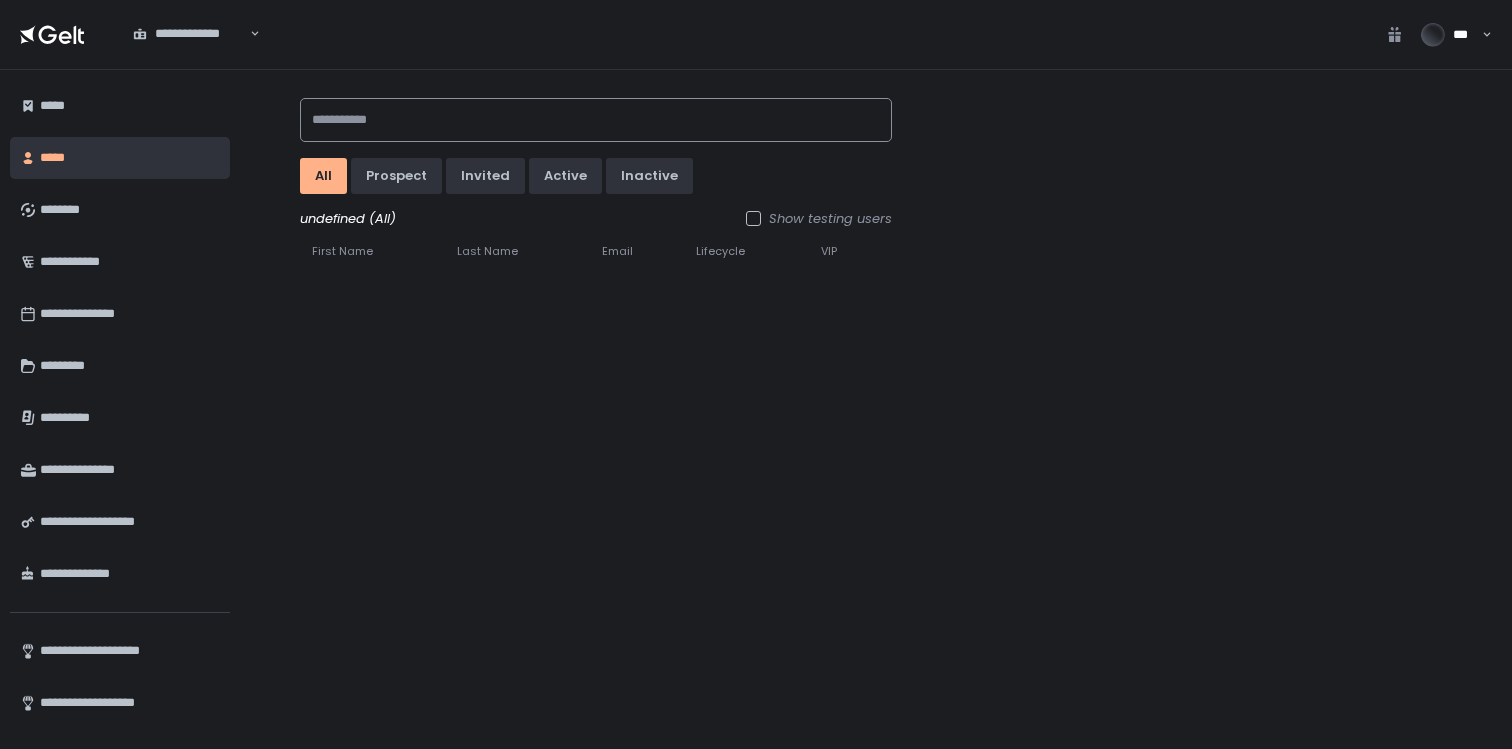 click 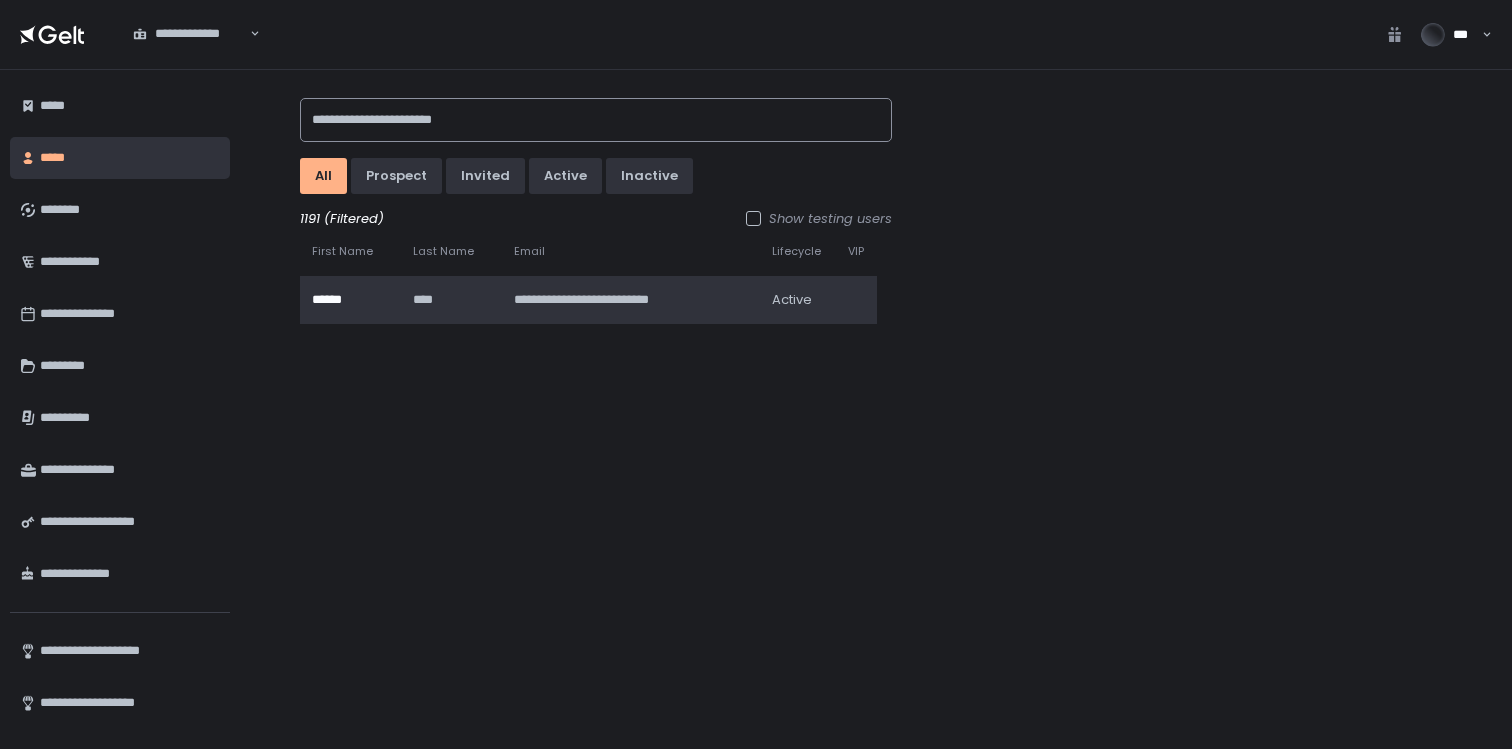 type on "**********" 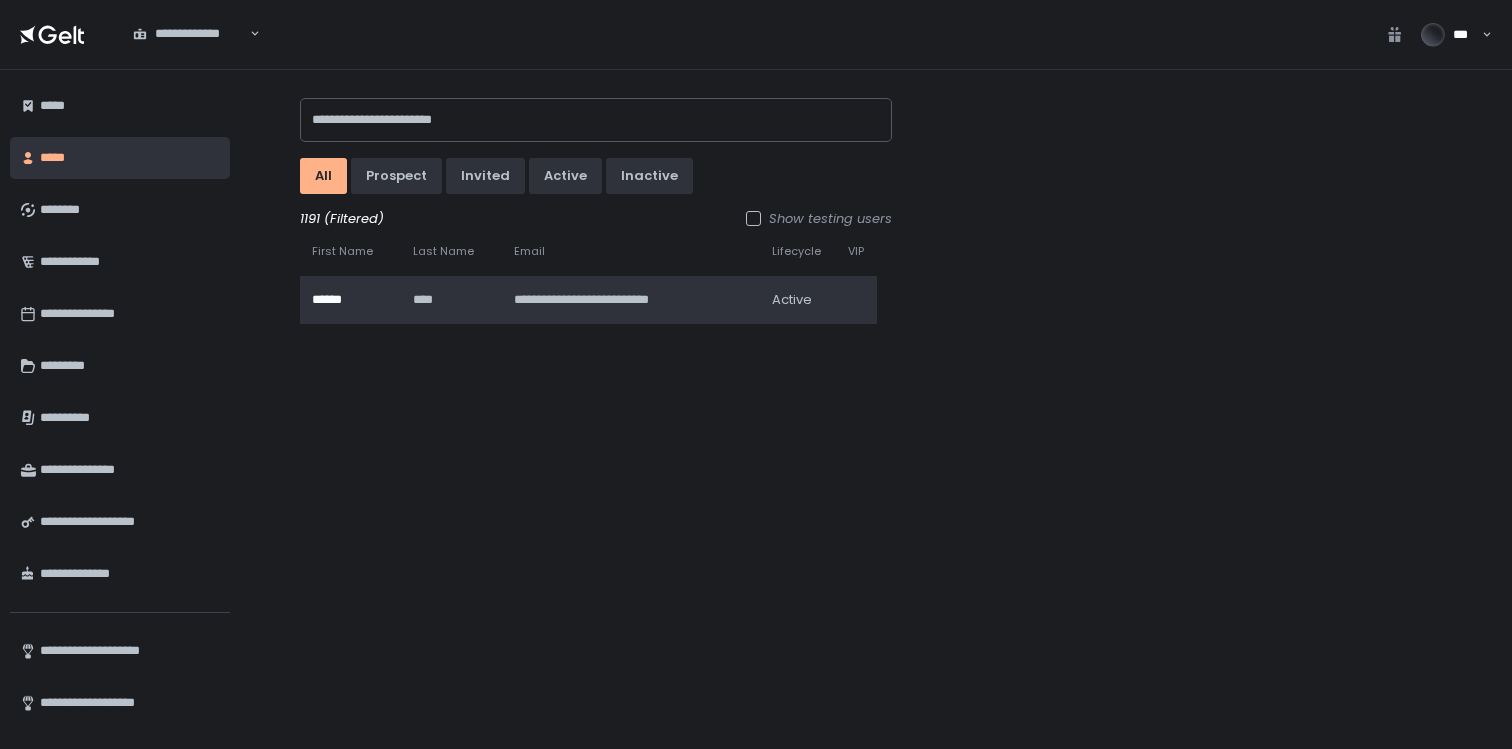 click on "**********" at bounding box center [627, 300] 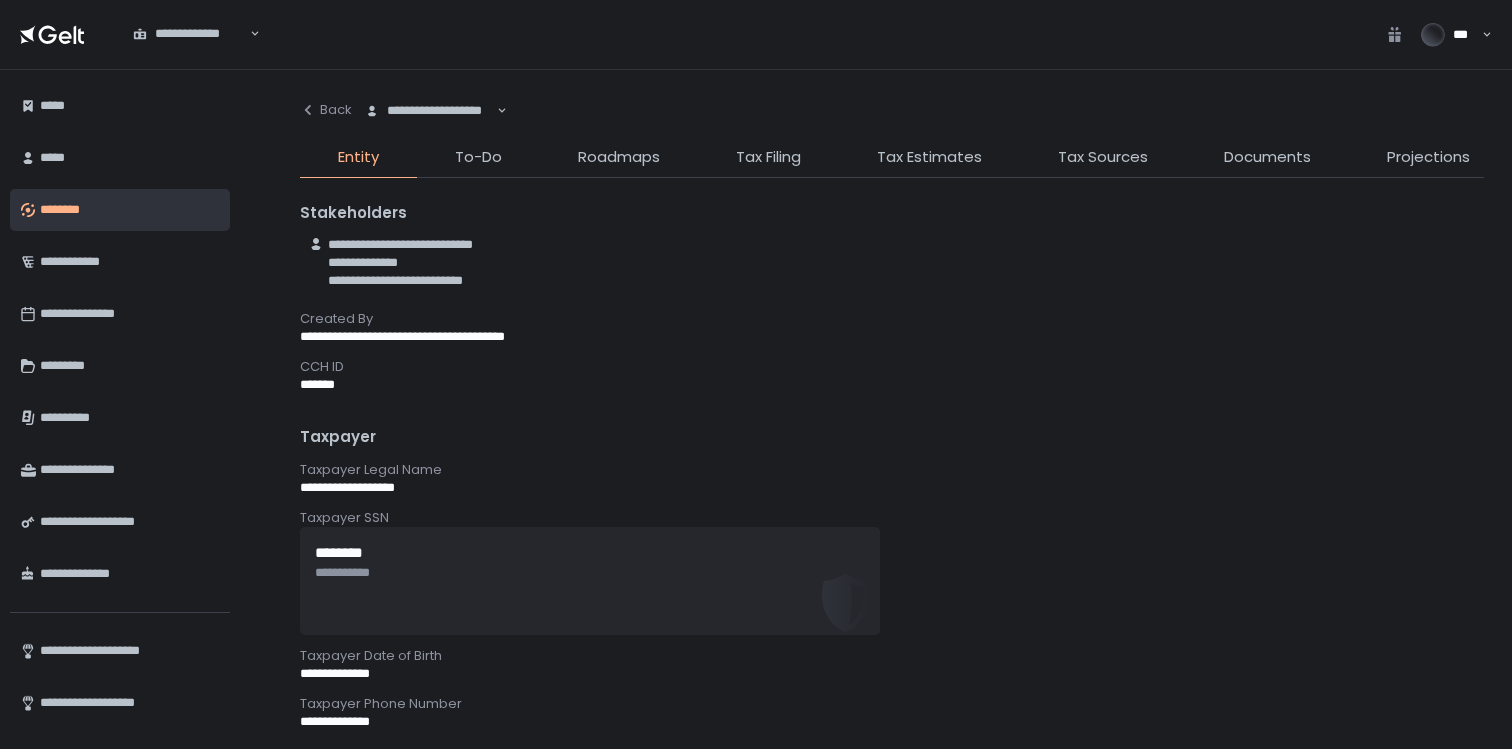 scroll, scrollTop: 0, scrollLeft: 0, axis: both 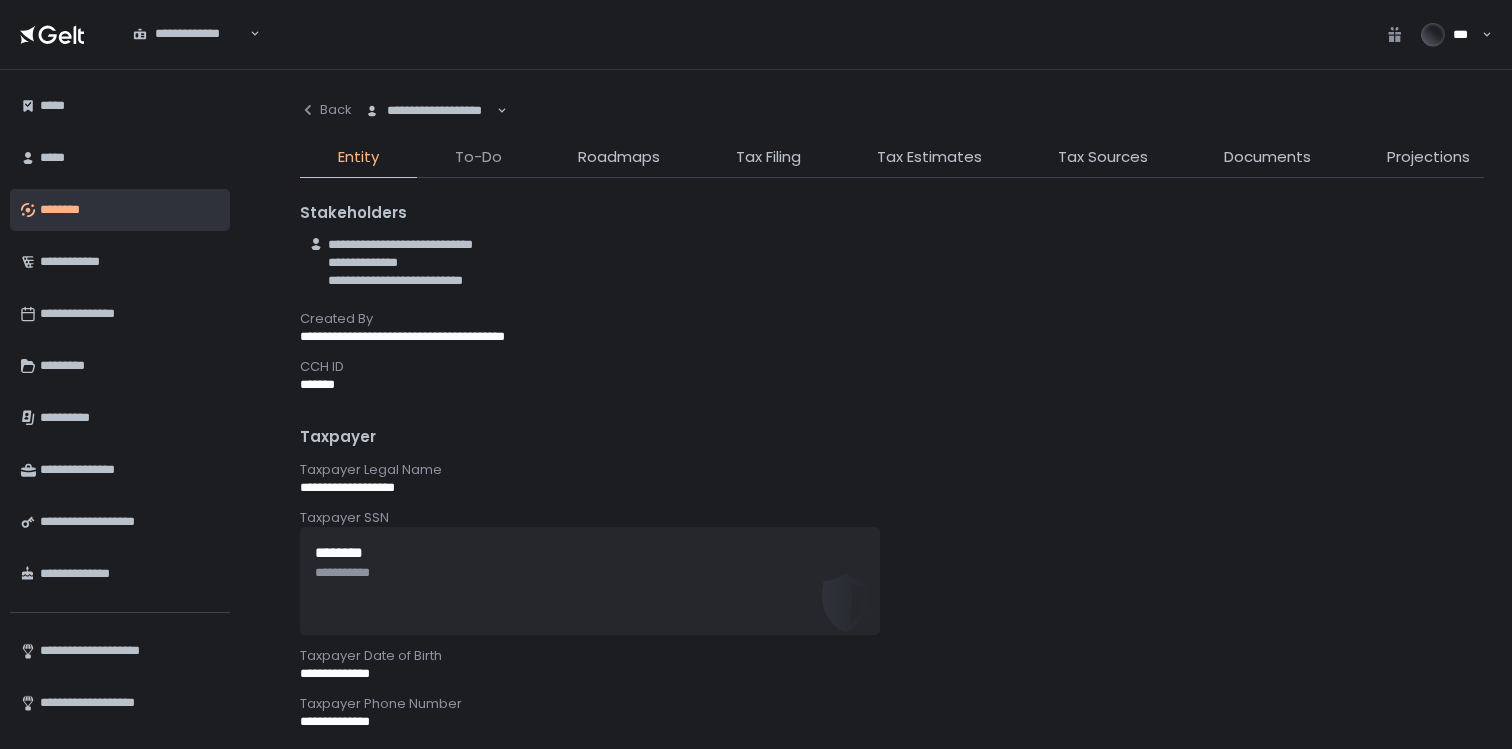 click on "To-Do" at bounding box center [478, 157] 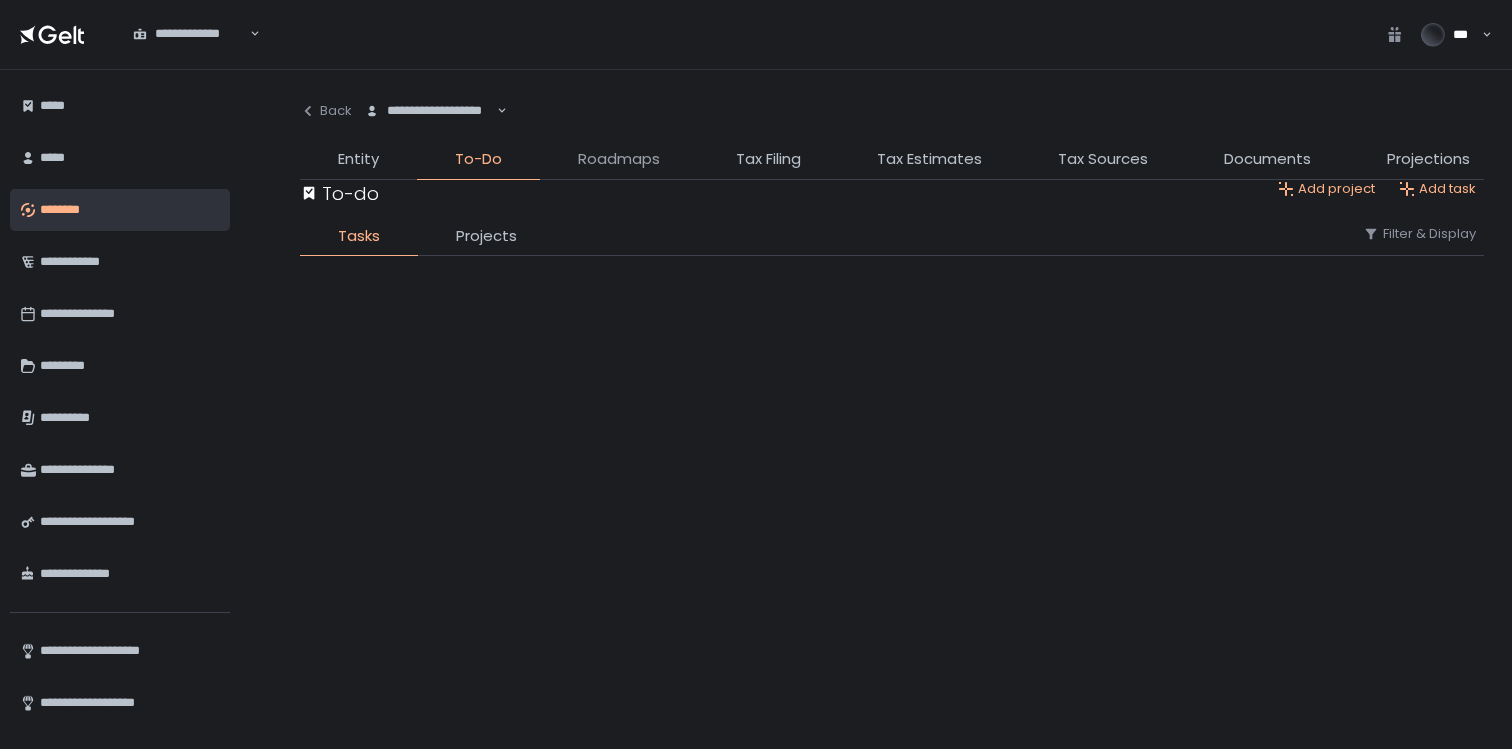 click on "Roadmaps" at bounding box center (619, 159) 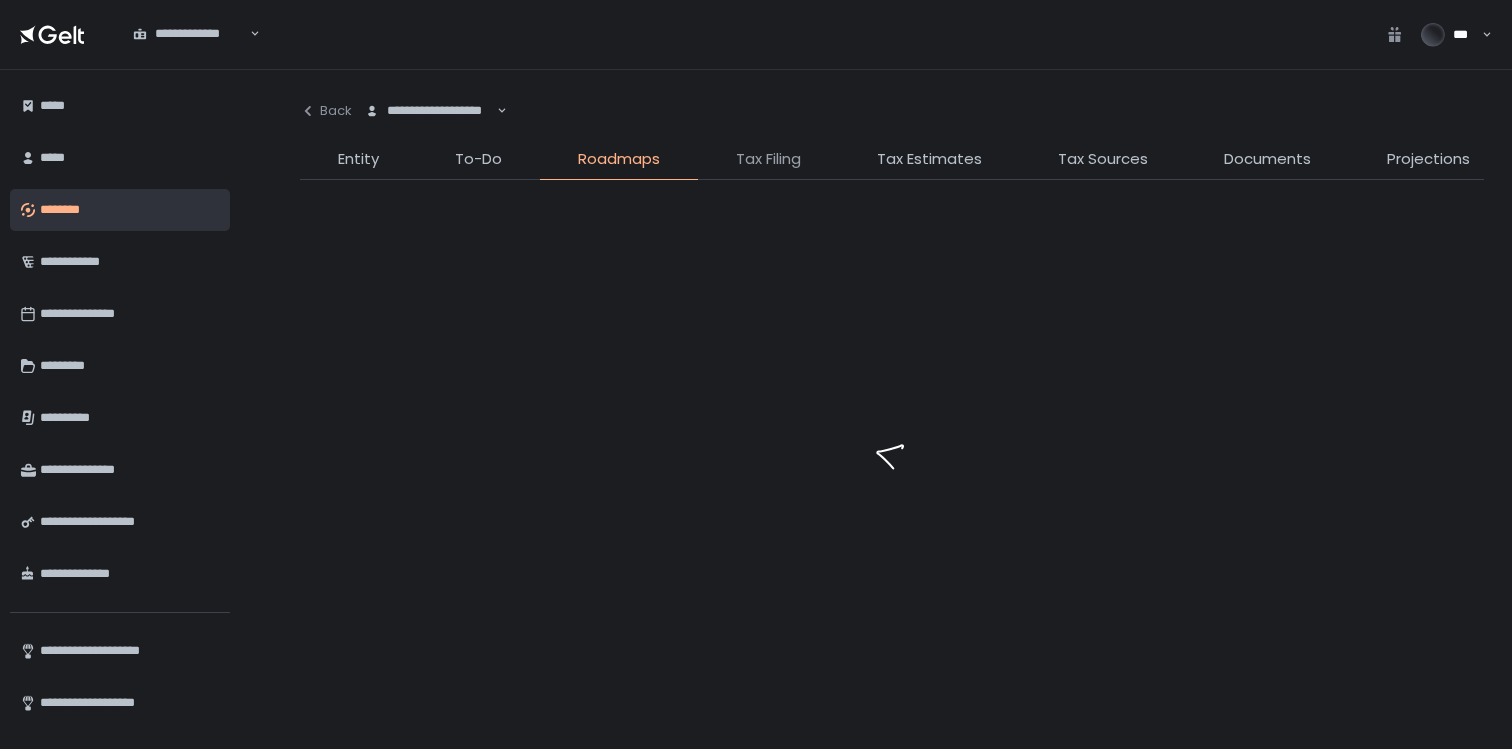 click on "Tax Filing" at bounding box center [768, 159] 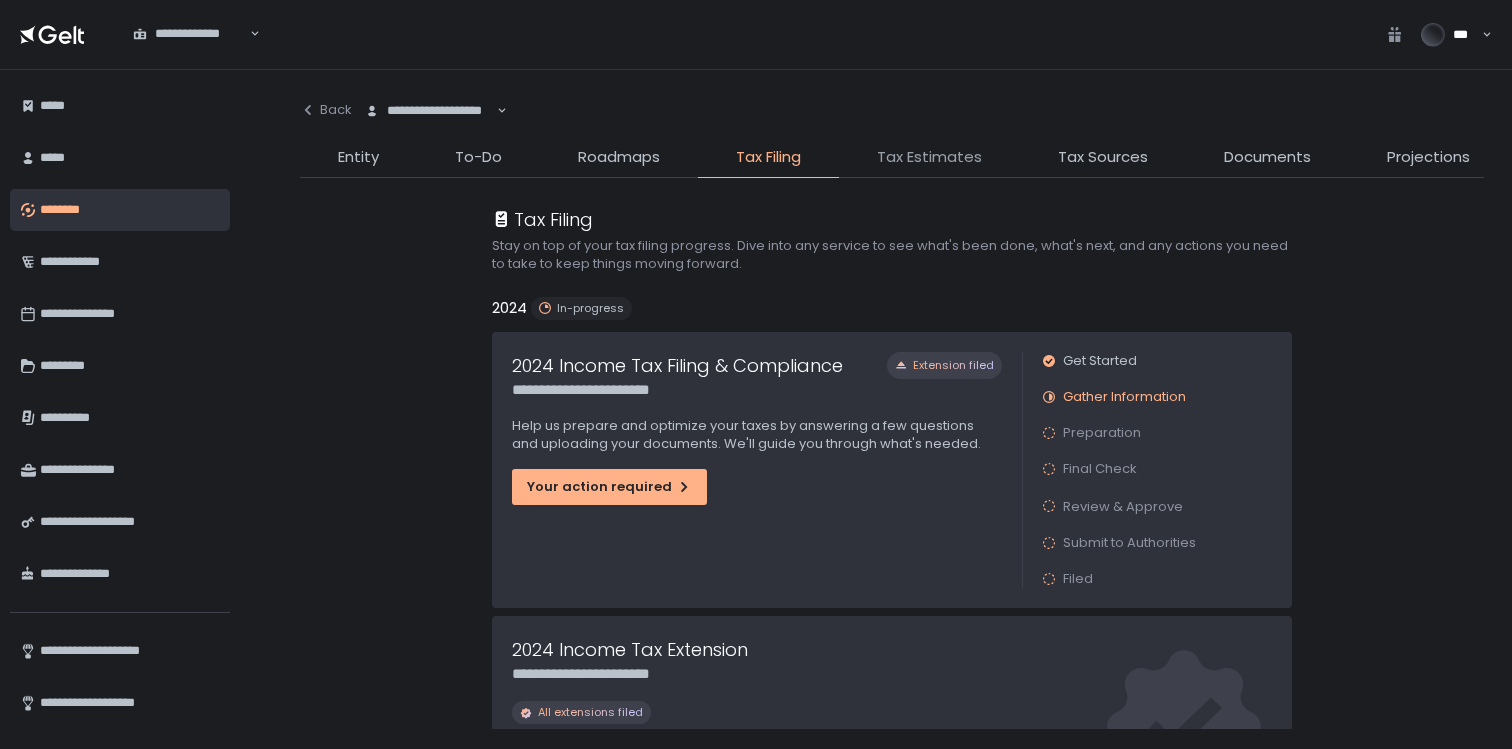 click on "Tax Estimates" at bounding box center (929, 157) 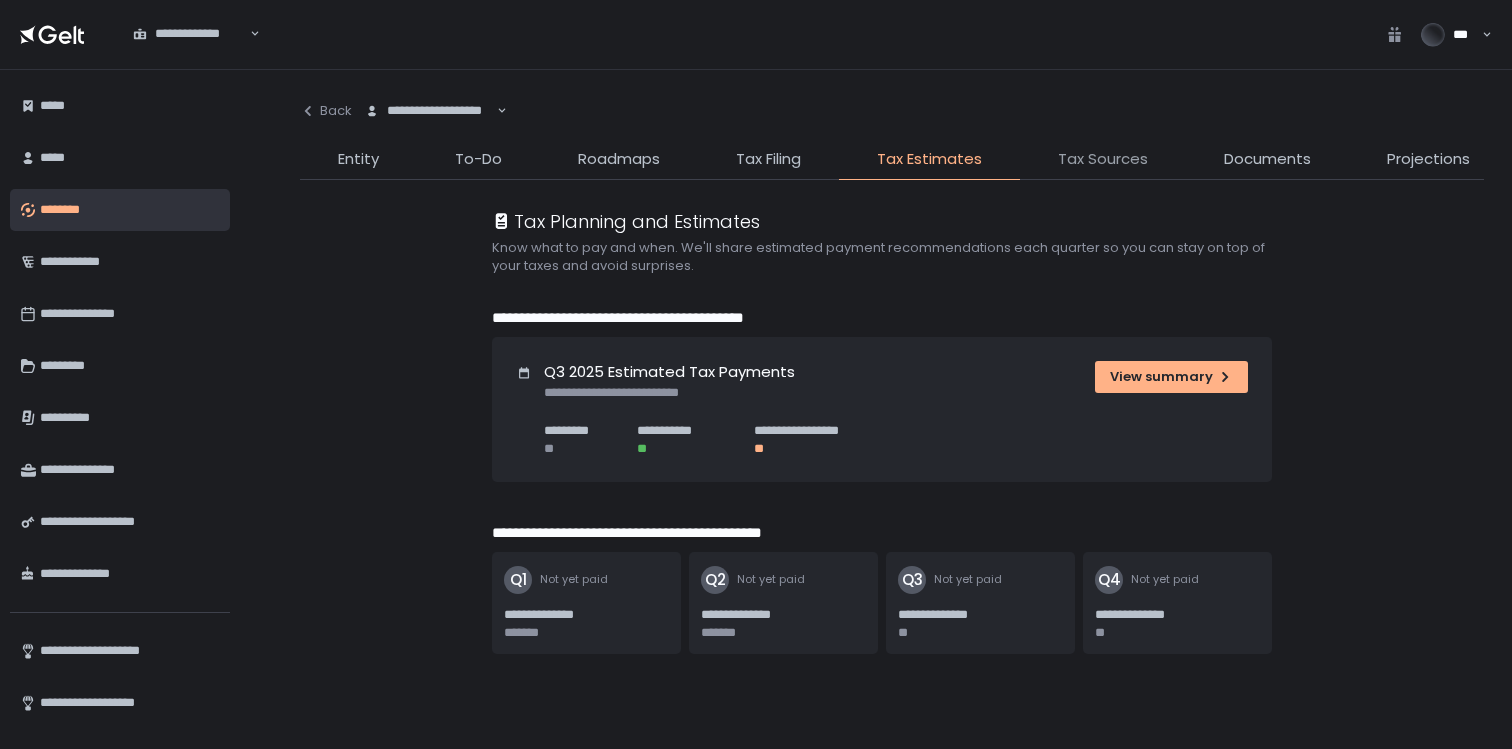 click on "Tax Sources" at bounding box center (1103, 159) 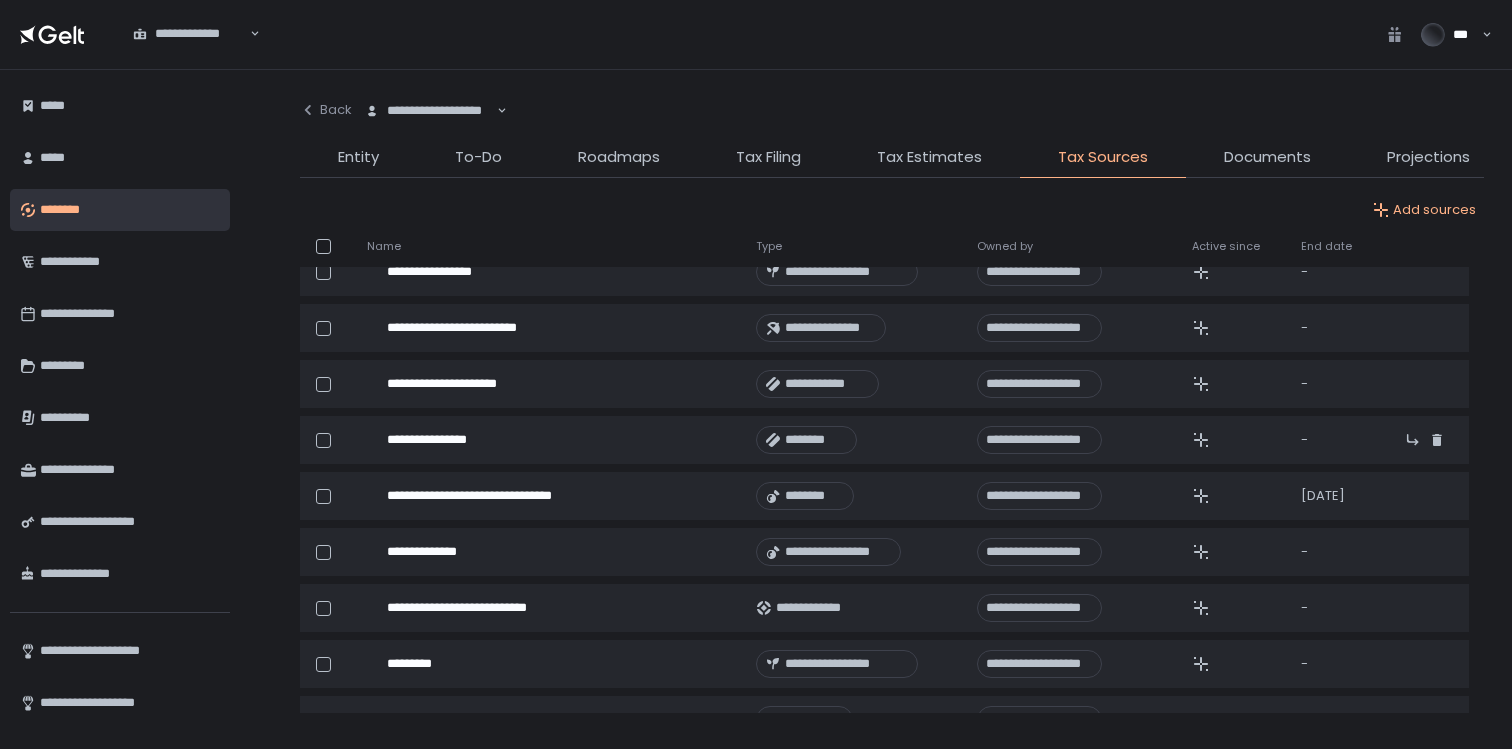 scroll, scrollTop: 0, scrollLeft: 0, axis: both 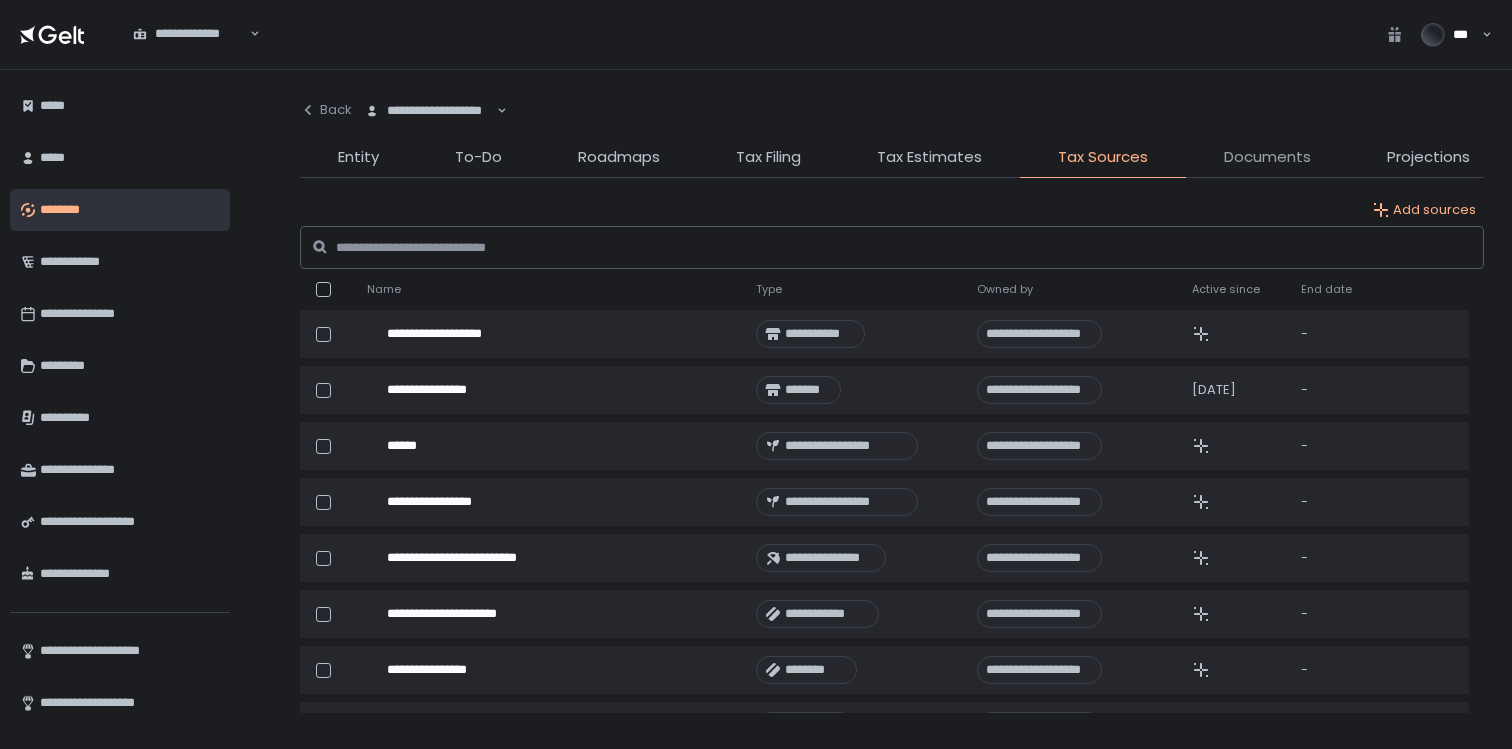 click on "Documents" at bounding box center (1267, 157) 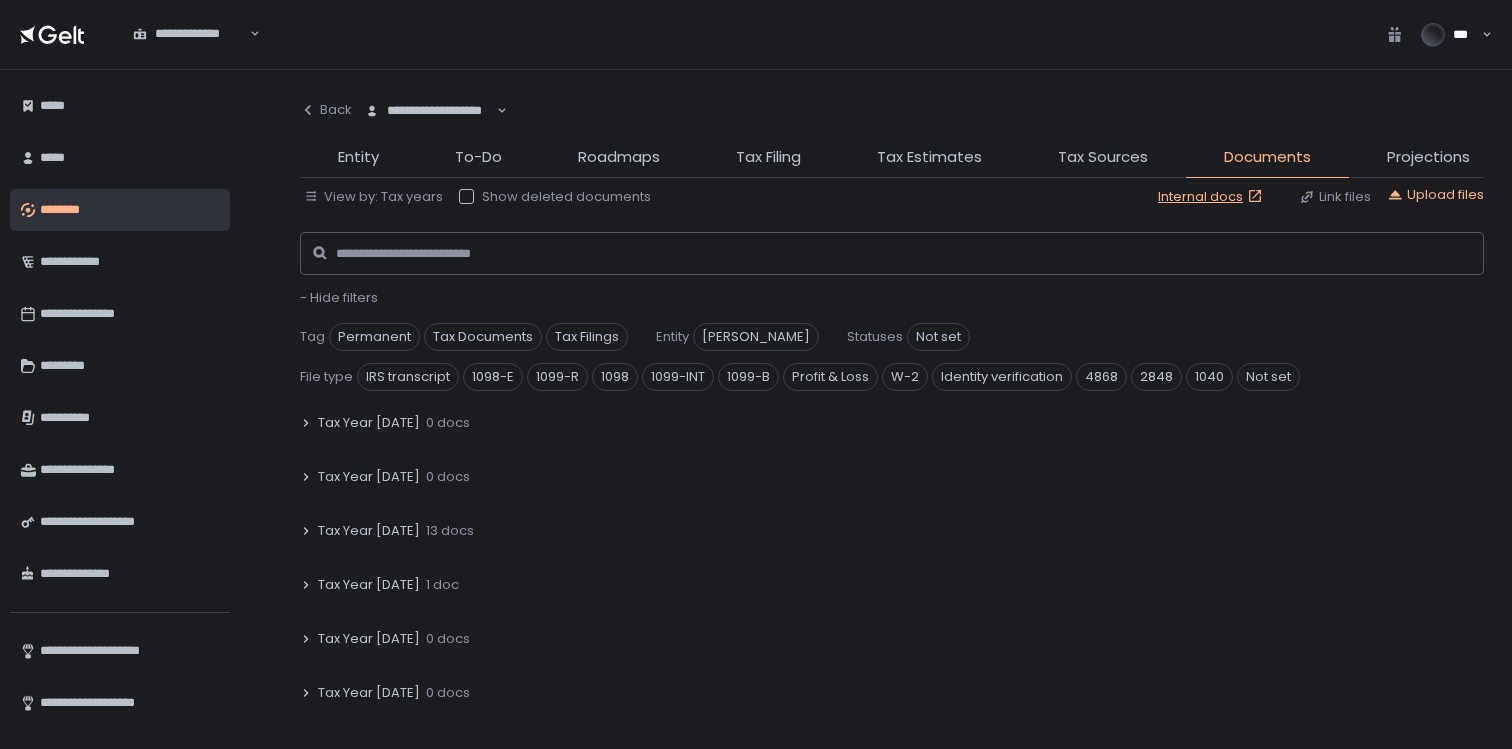 scroll, scrollTop: 267, scrollLeft: 0, axis: vertical 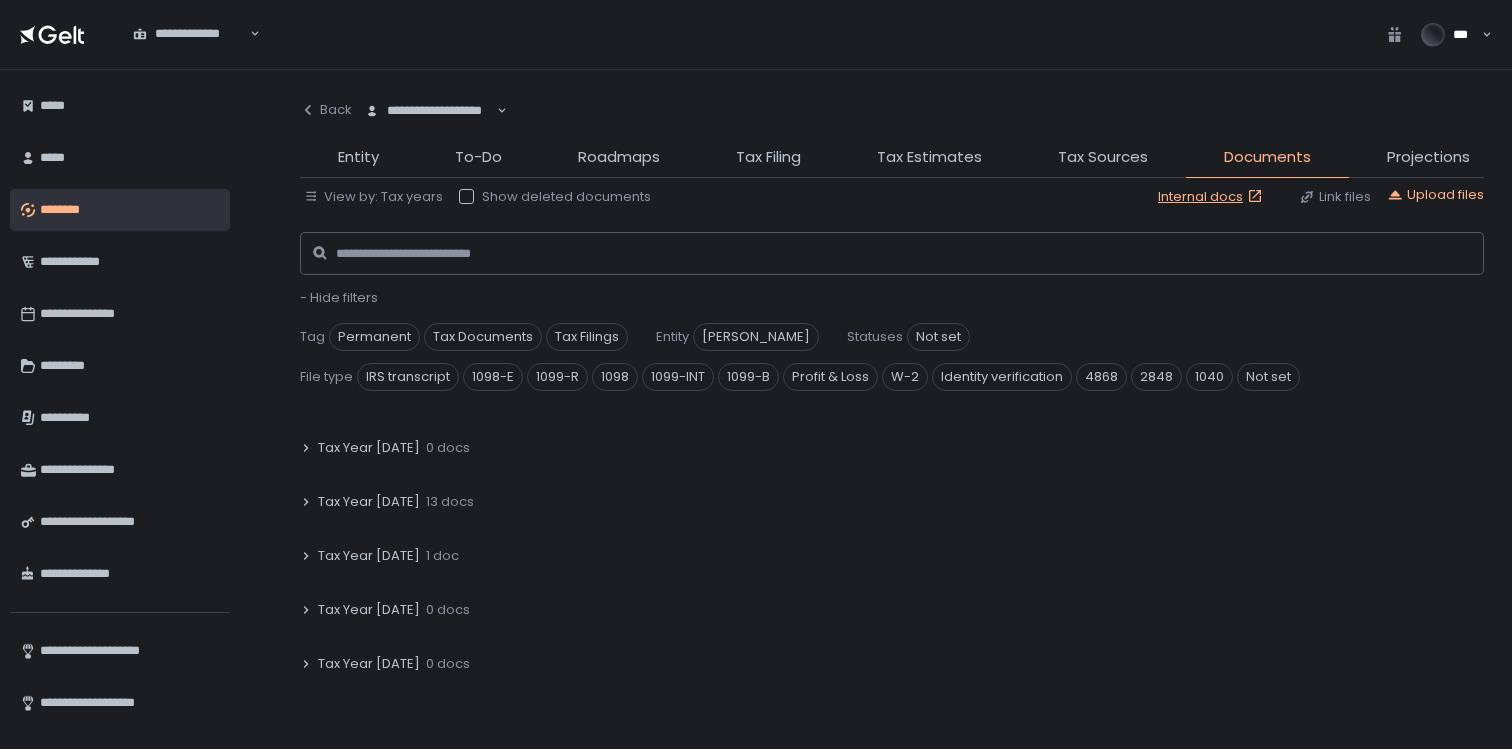click on "1 doc" 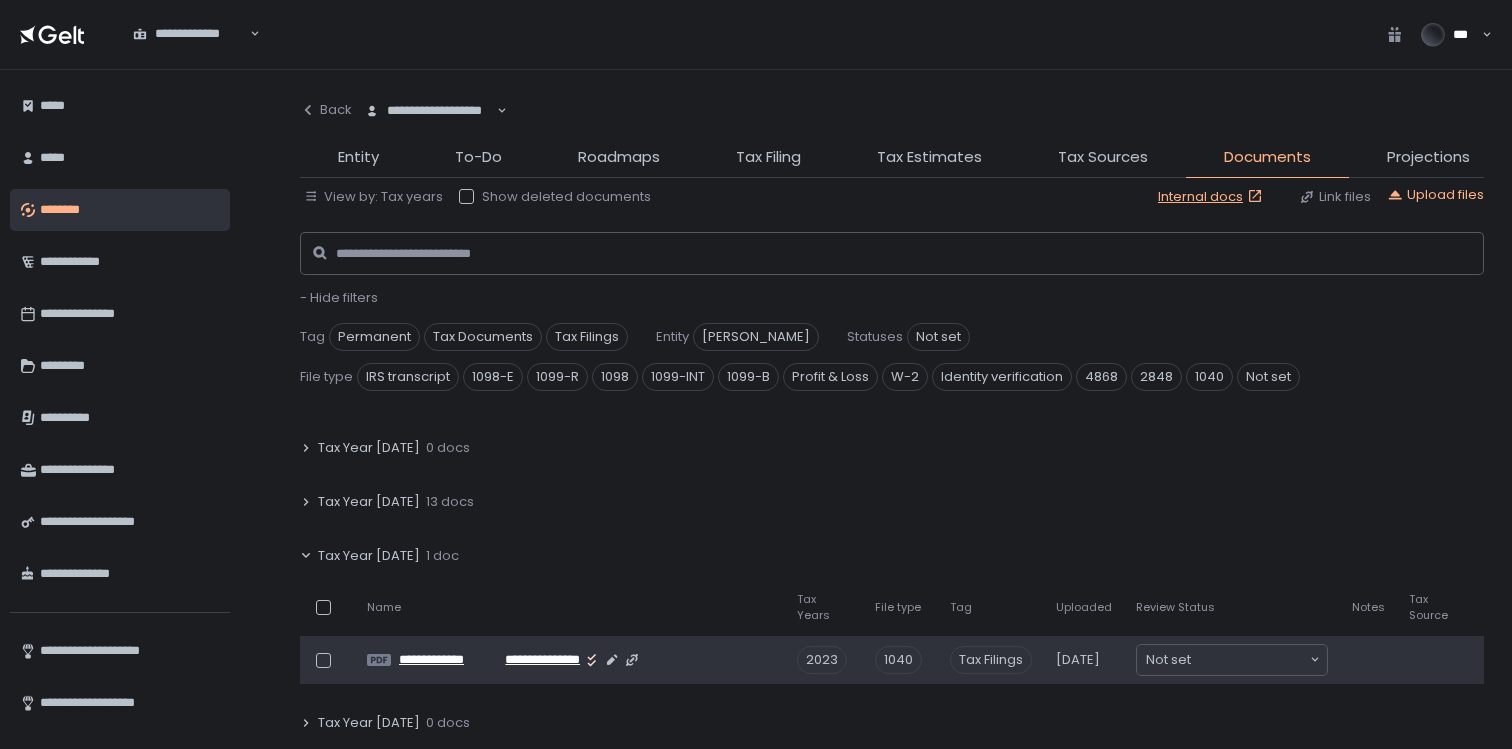 click on "**********" at bounding box center (537, 660) 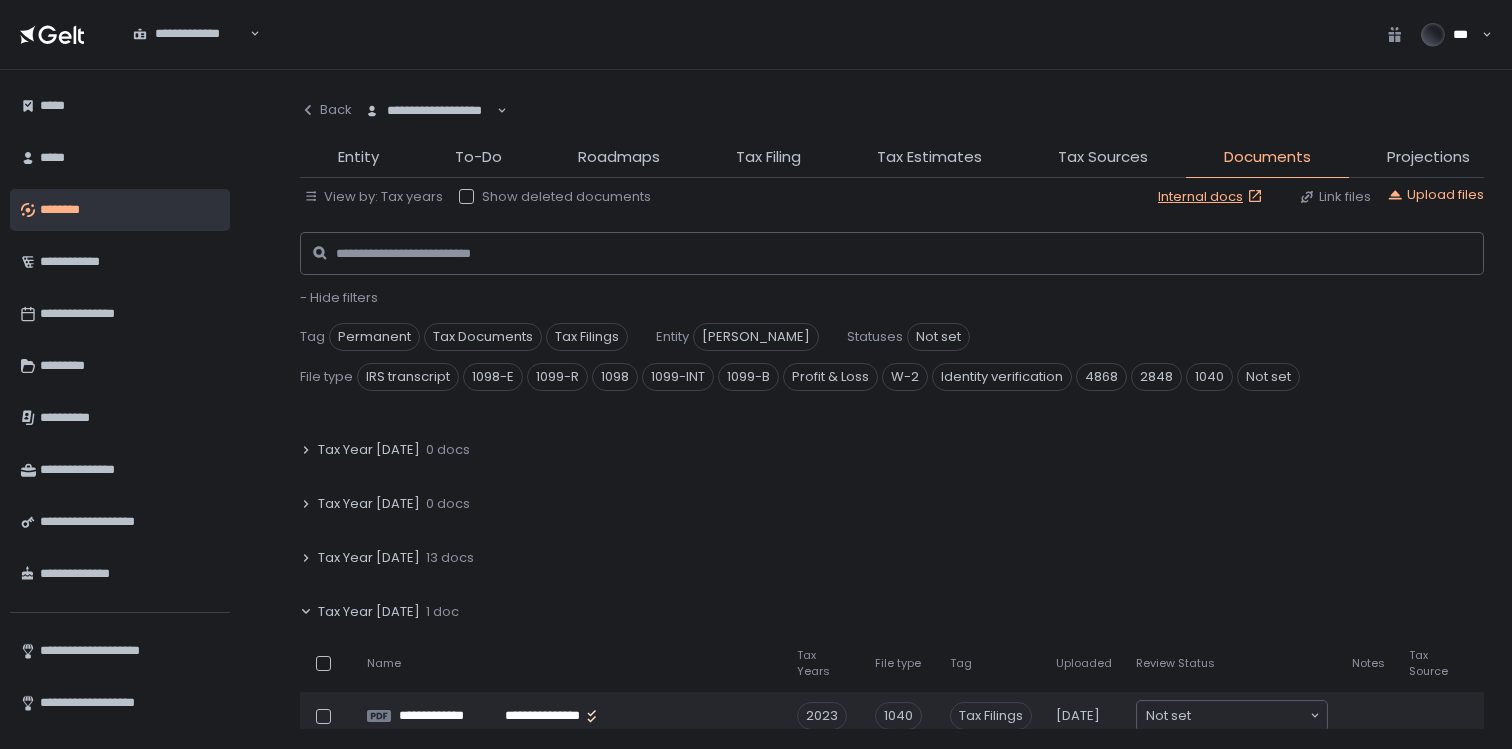 scroll, scrollTop: 242, scrollLeft: 0, axis: vertical 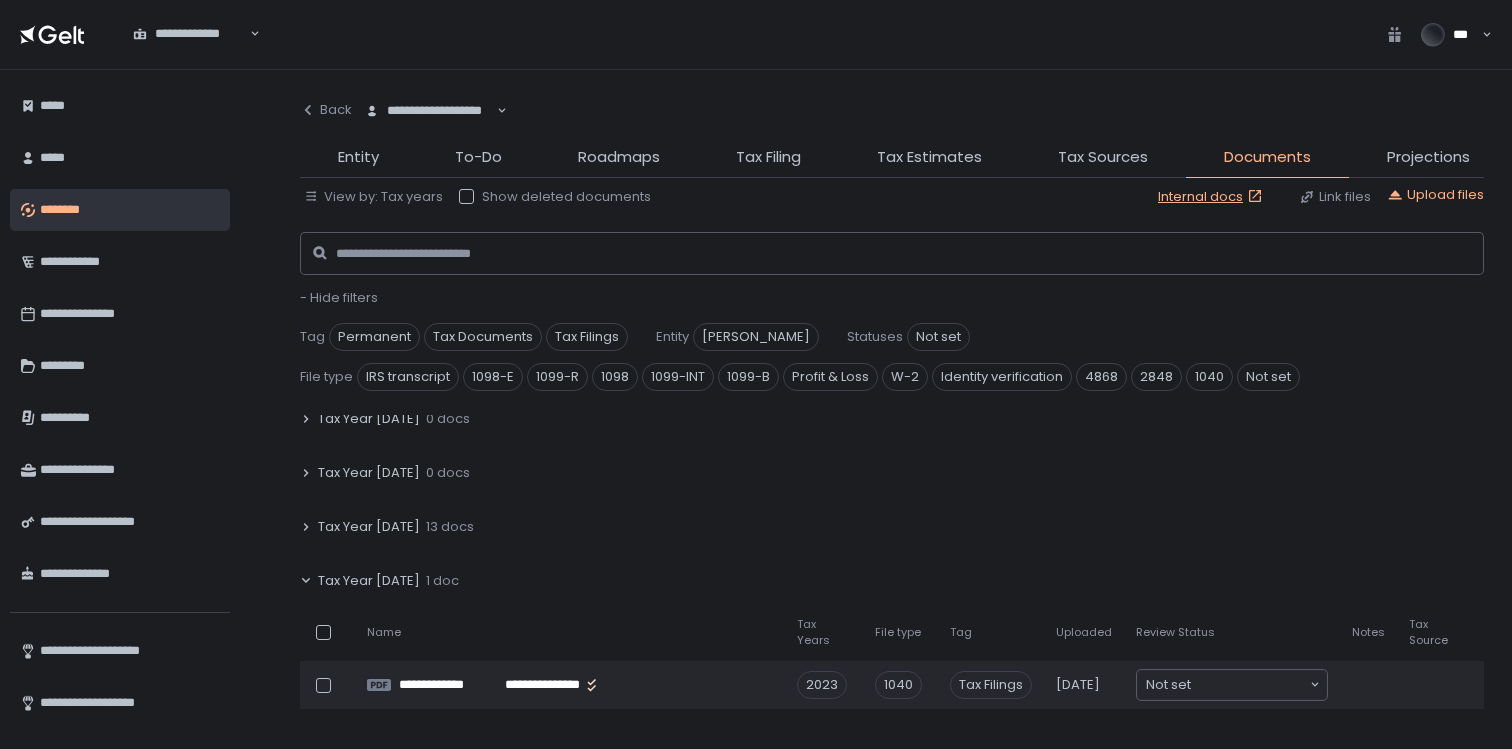 click on "13 docs" 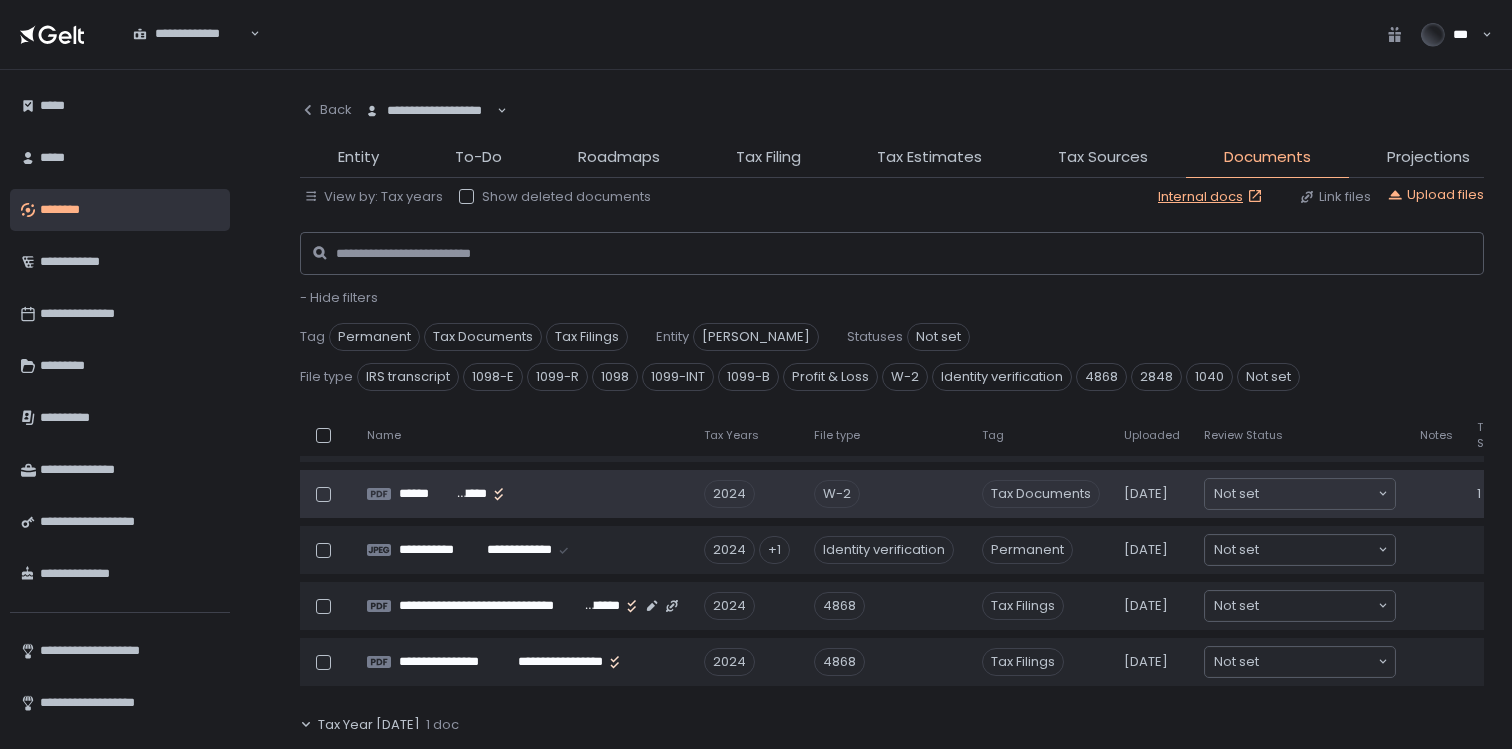scroll, scrollTop: 882, scrollLeft: 0, axis: vertical 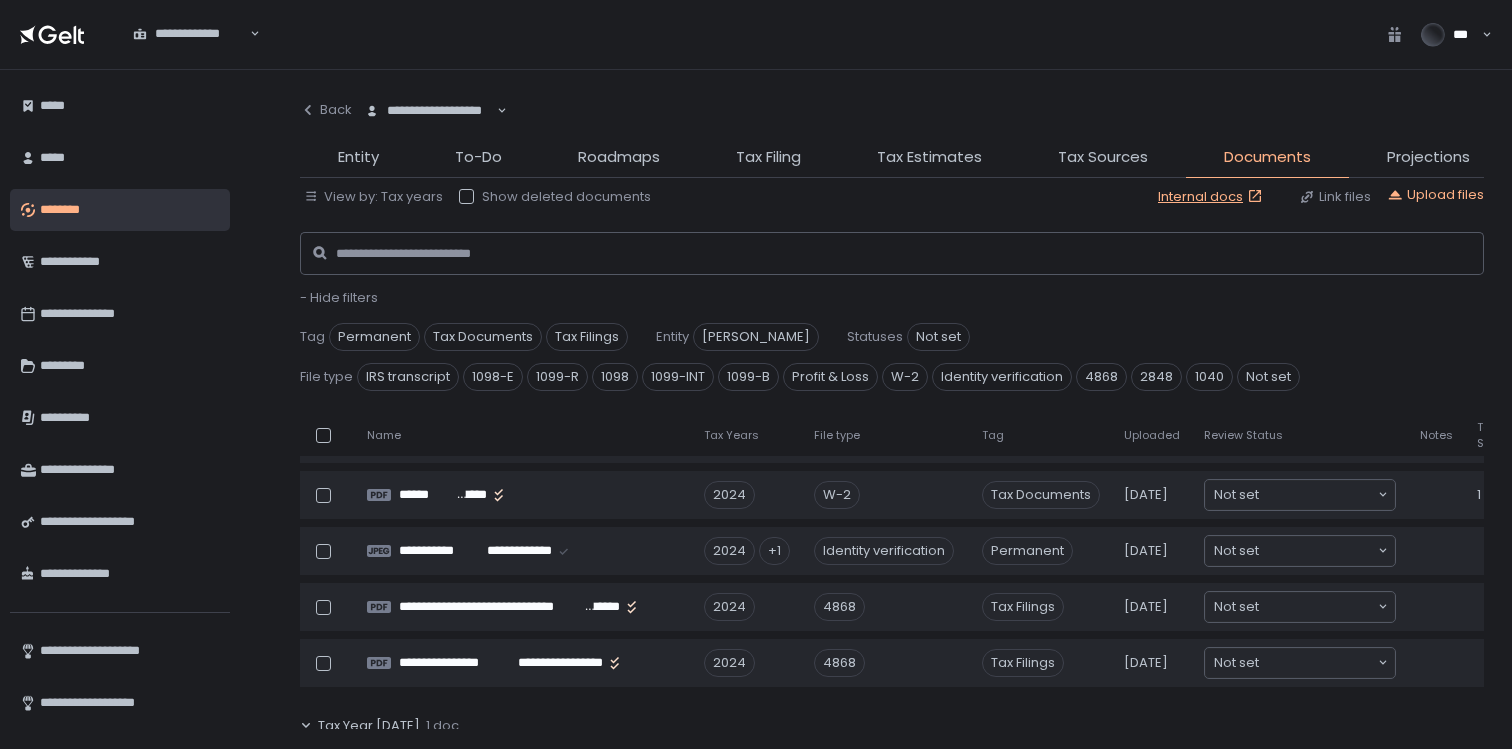 click on "Tax Sources" 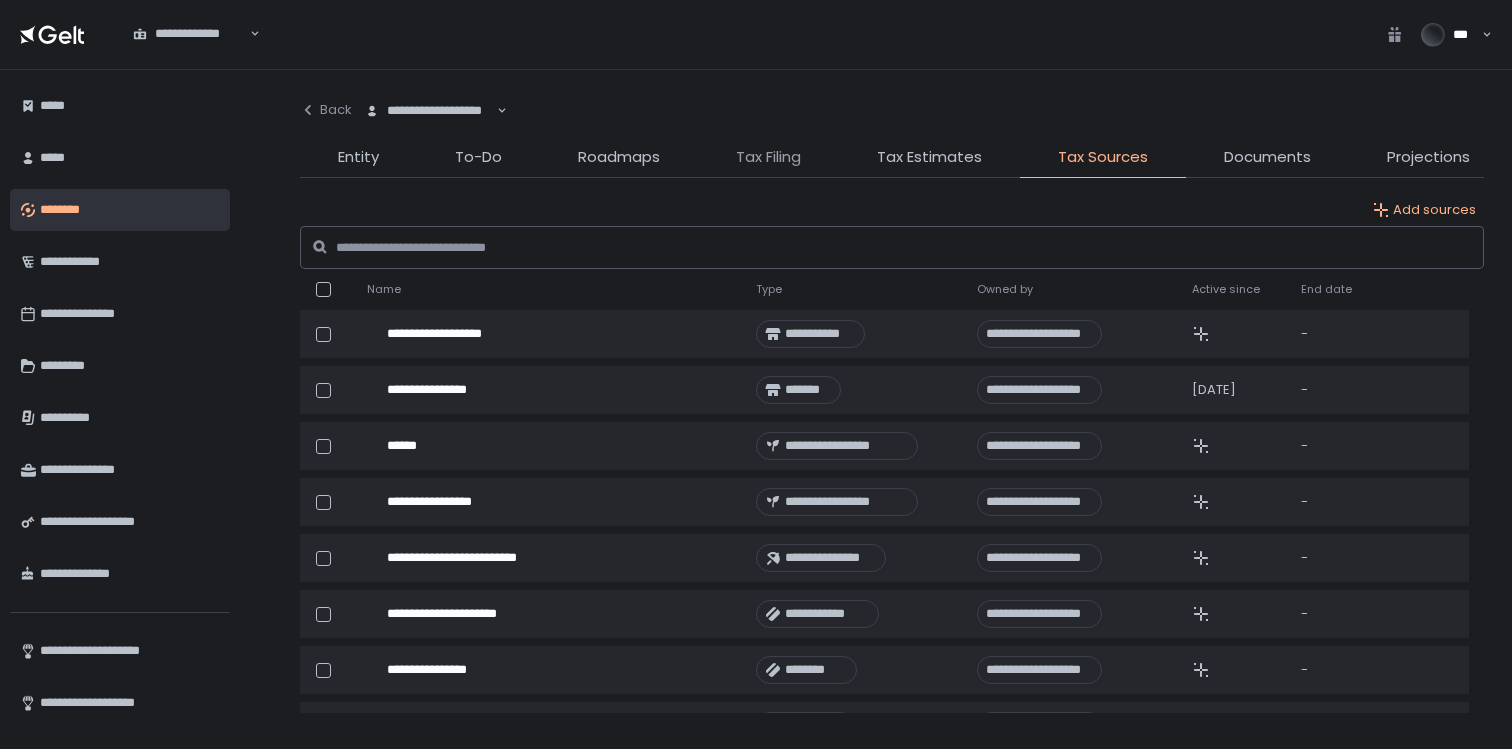 click on "Tax Filing" at bounding box center (768, 157) 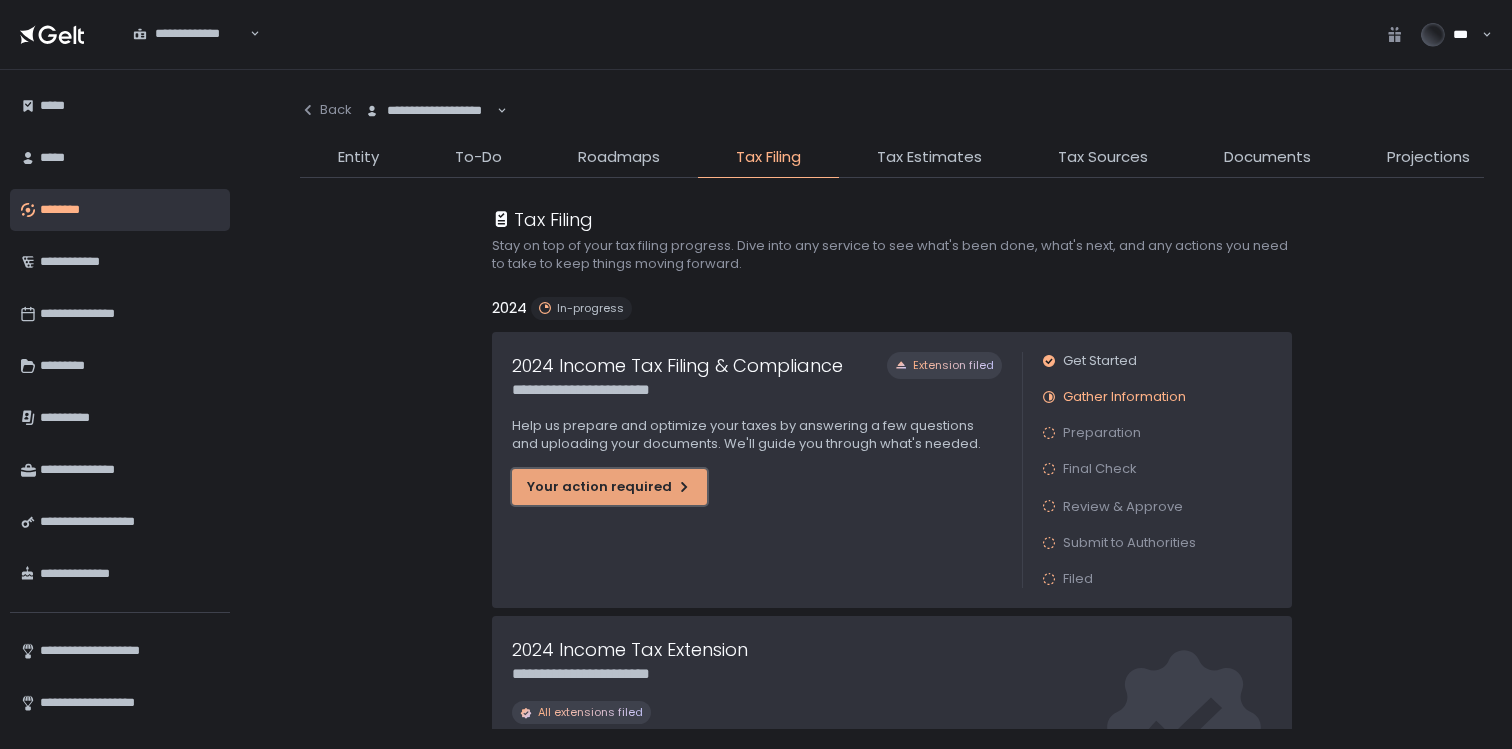 click on "Your action required" 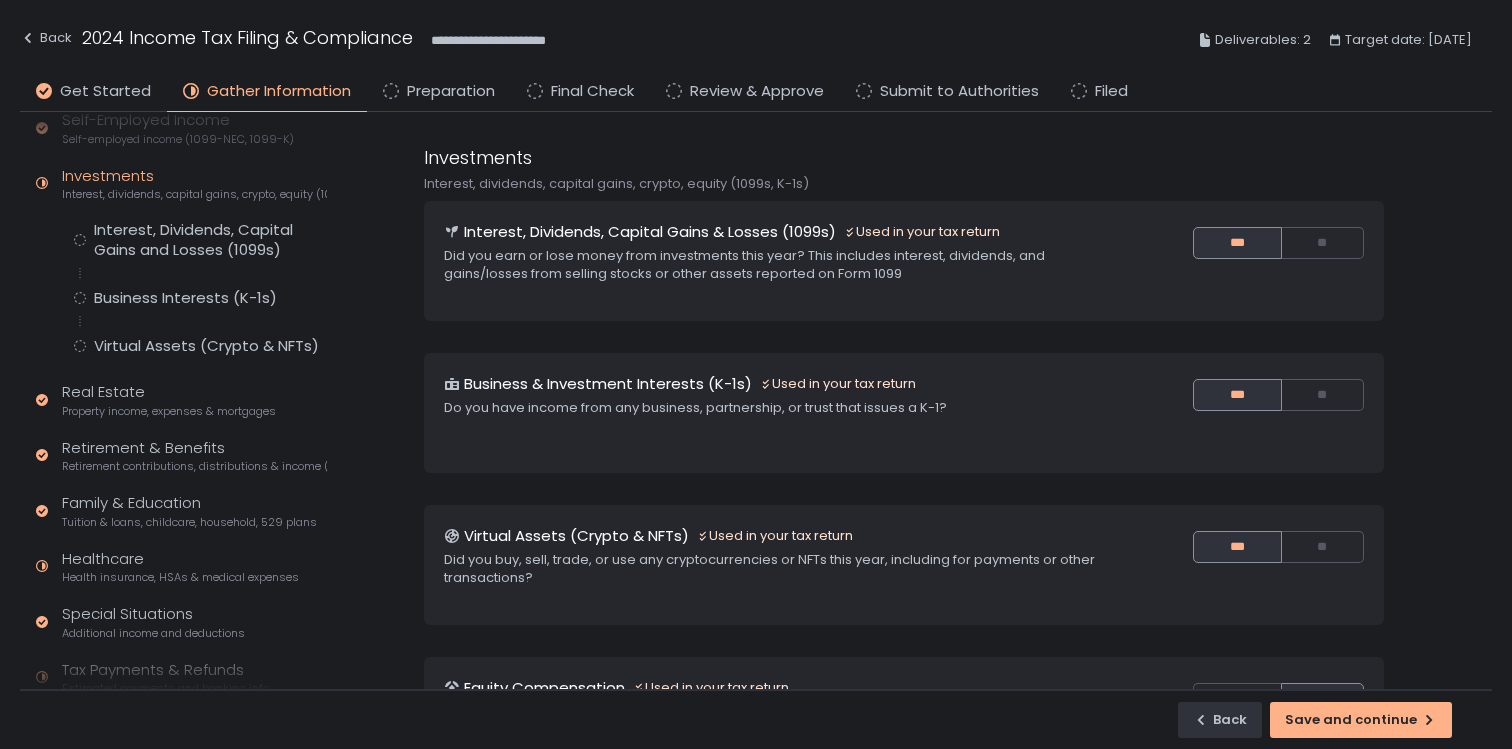 scroll, scrollTop: 202, scrollLeft: 0, axis: vertical 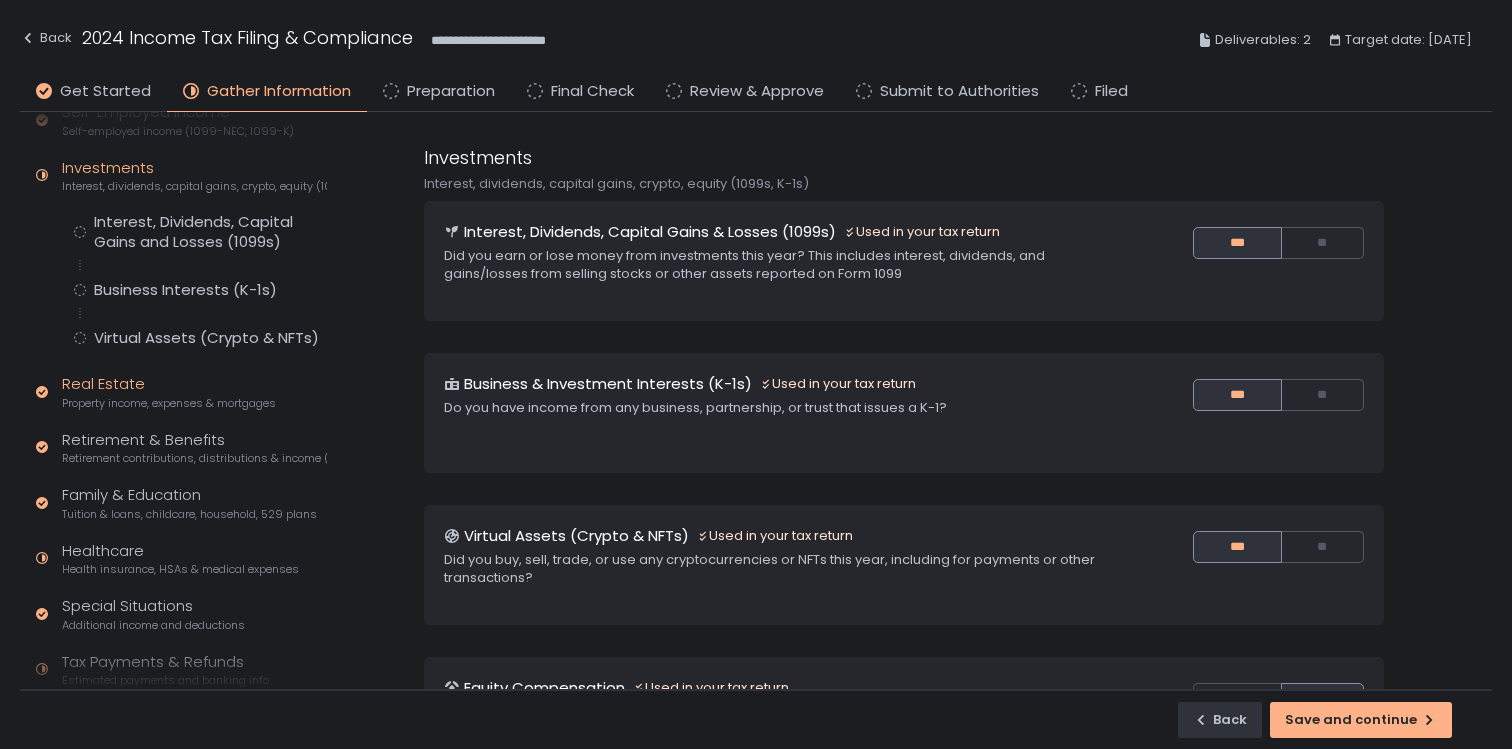 click on "Real Estate Property income, expenses & mortgages" 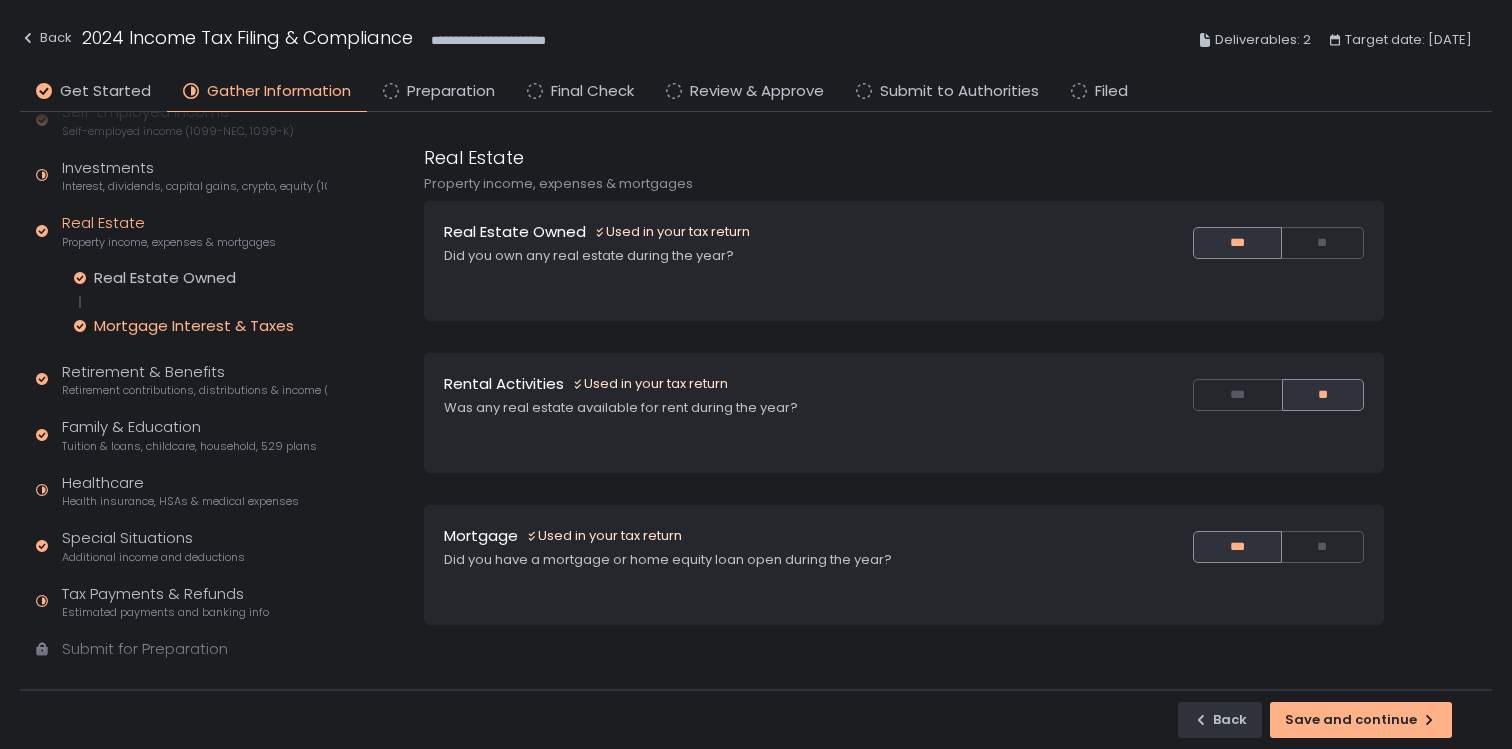 click on "Mortgage Interest & Taxes" 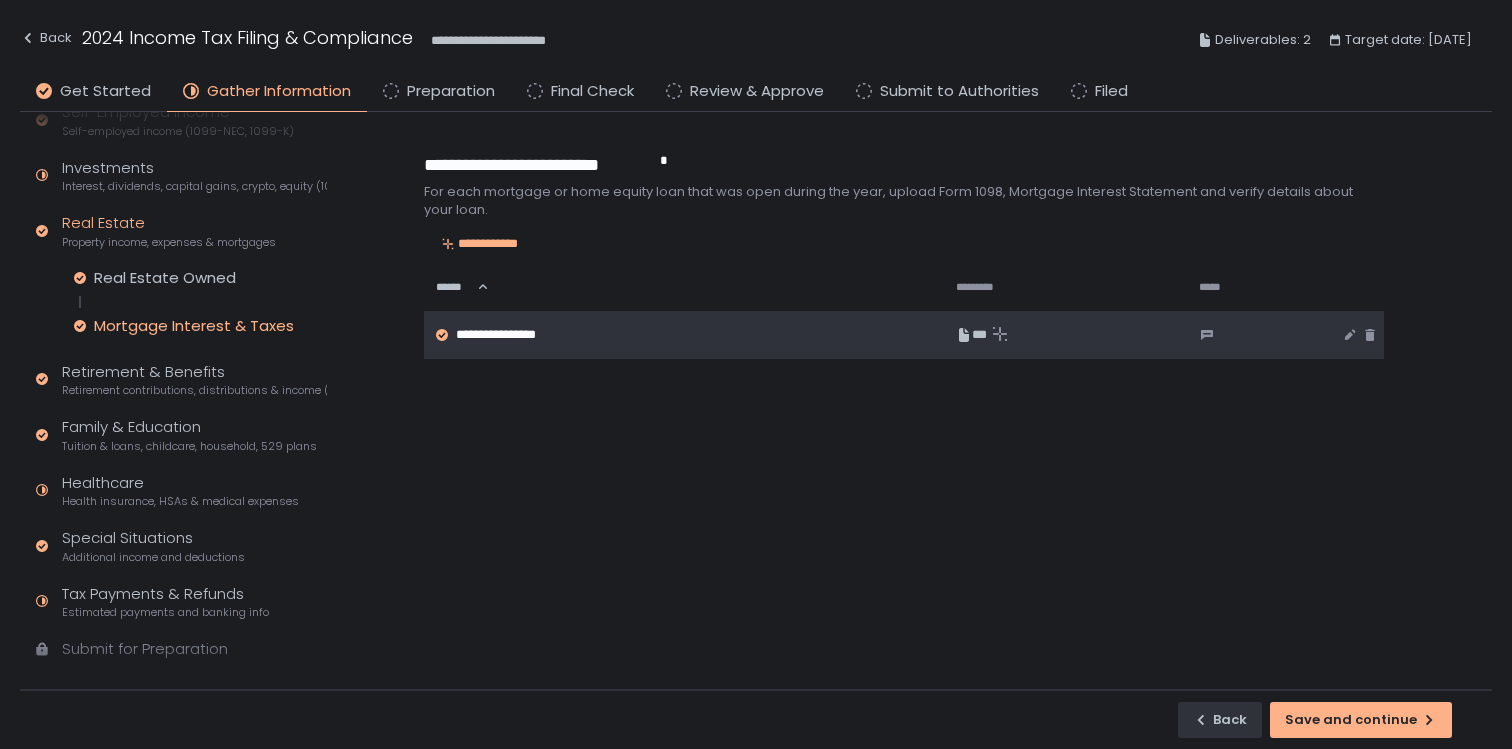 click on "***" 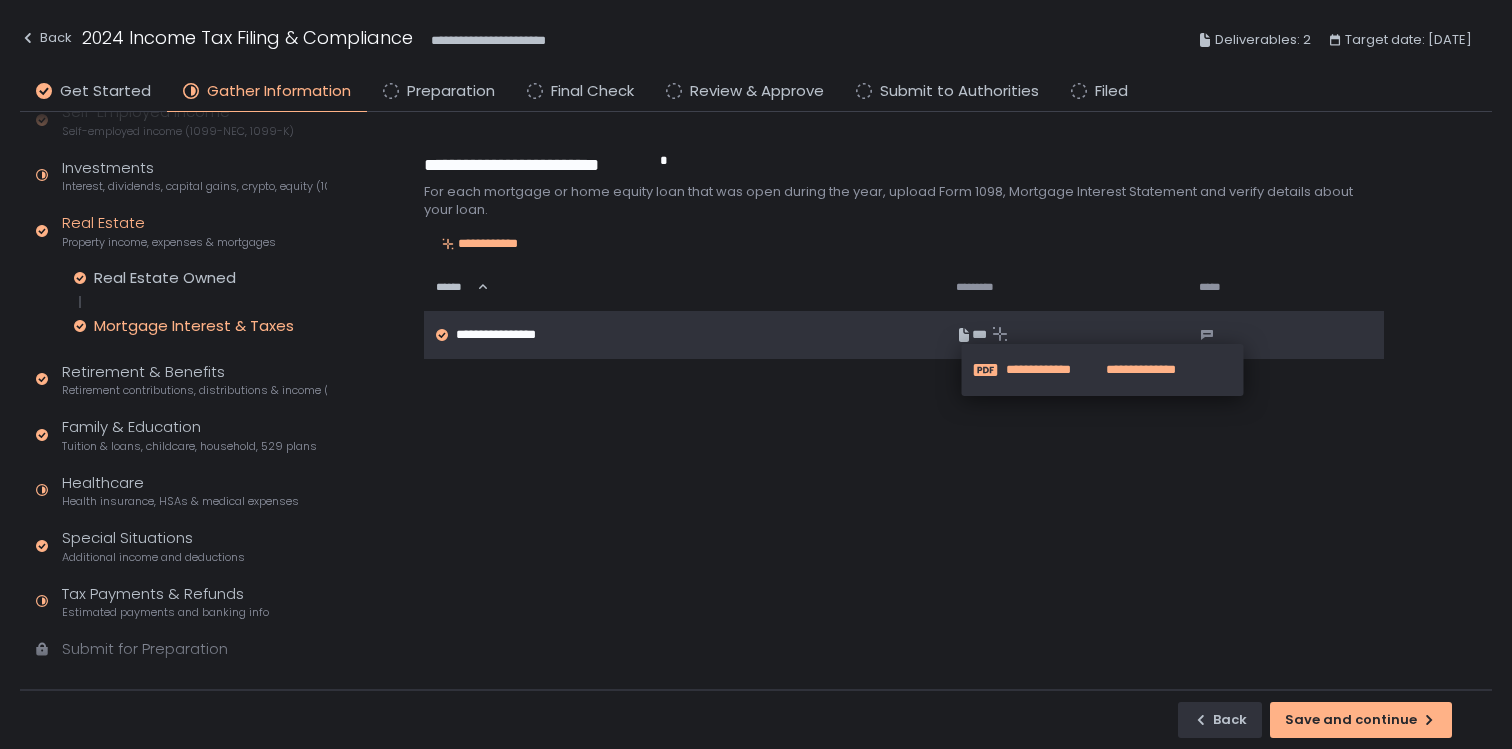 click on "**********" at bounding box center [1056, 370] 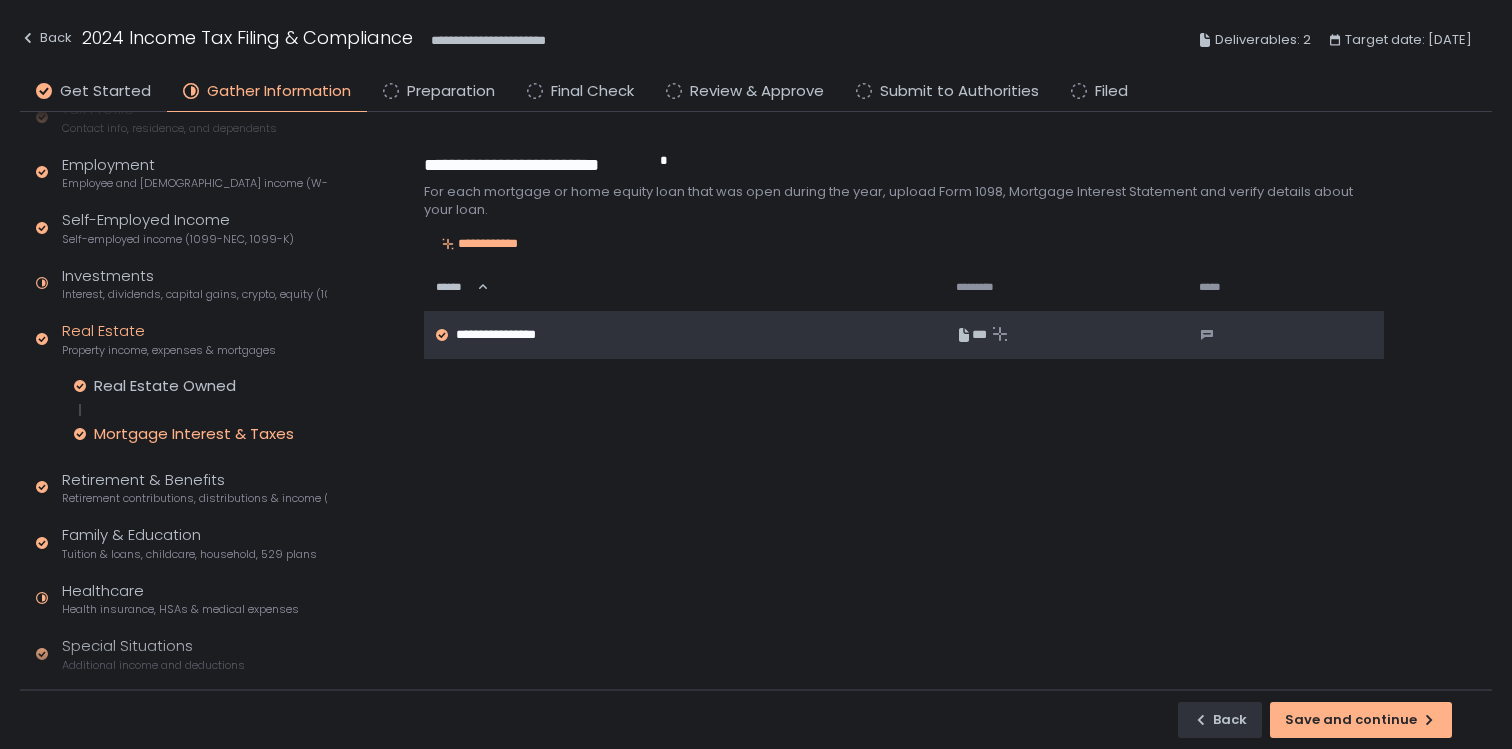 scroll, scrollTop: 66, scrollLeft: 0, axis: vertical 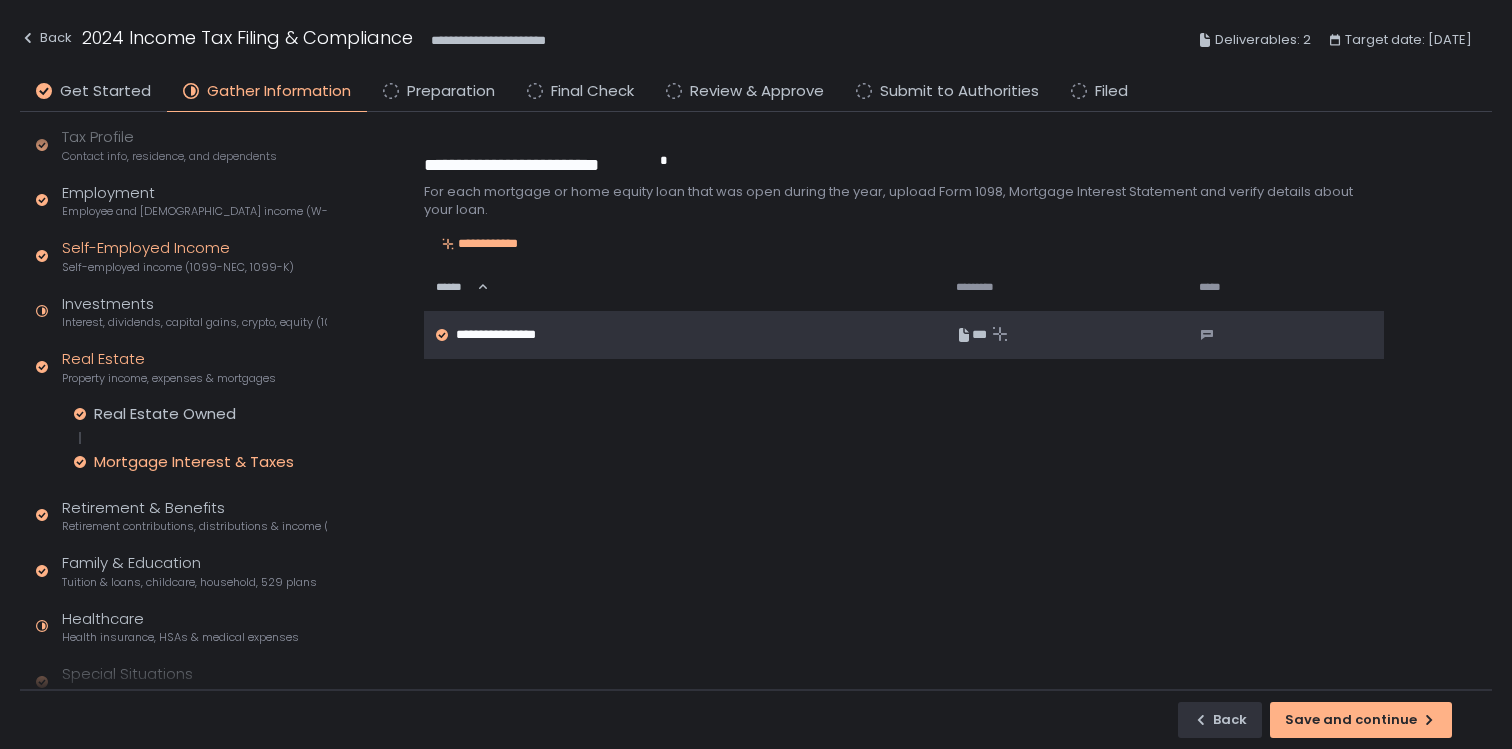 click on "Self-Employed Income Self-employed income (1099-NEC, 1099-K)" 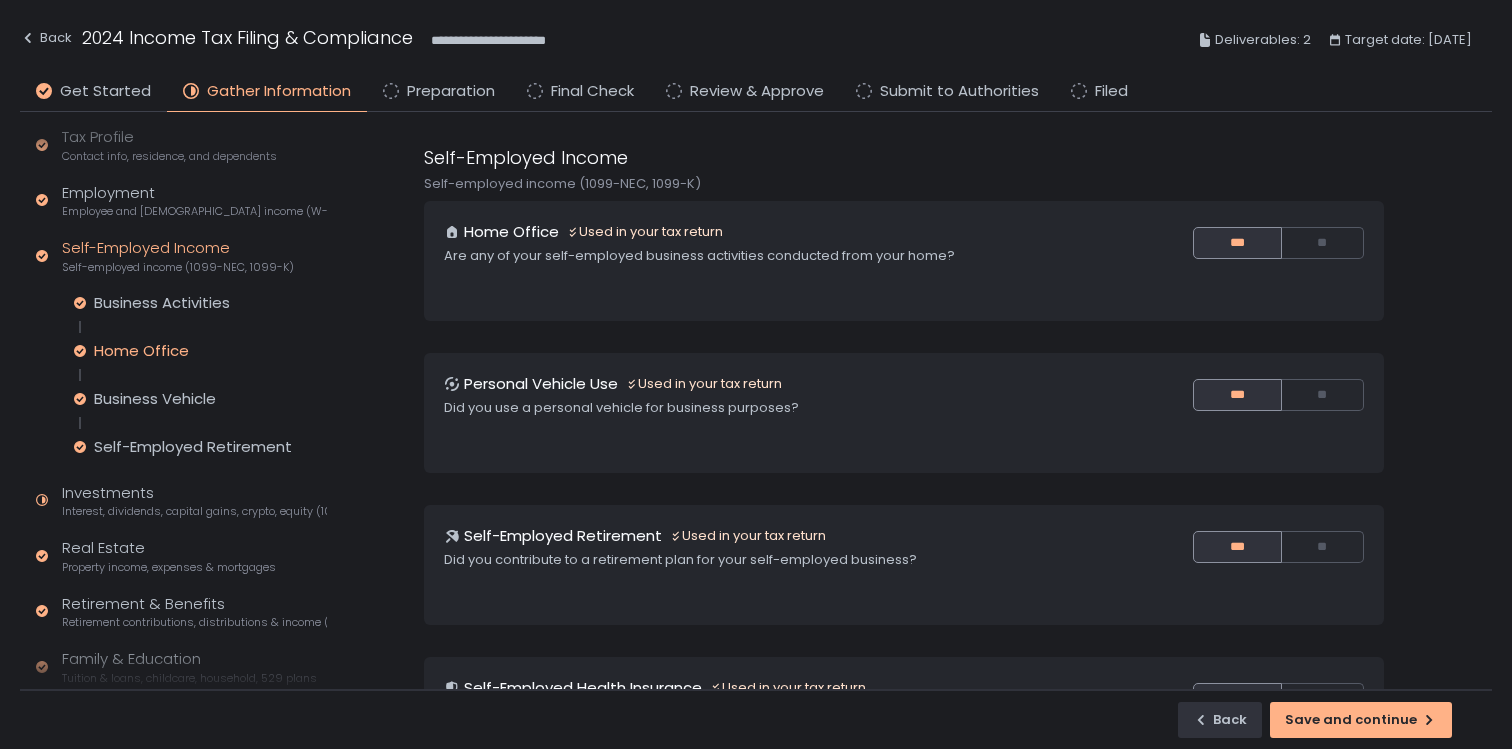 click on "Home Office" 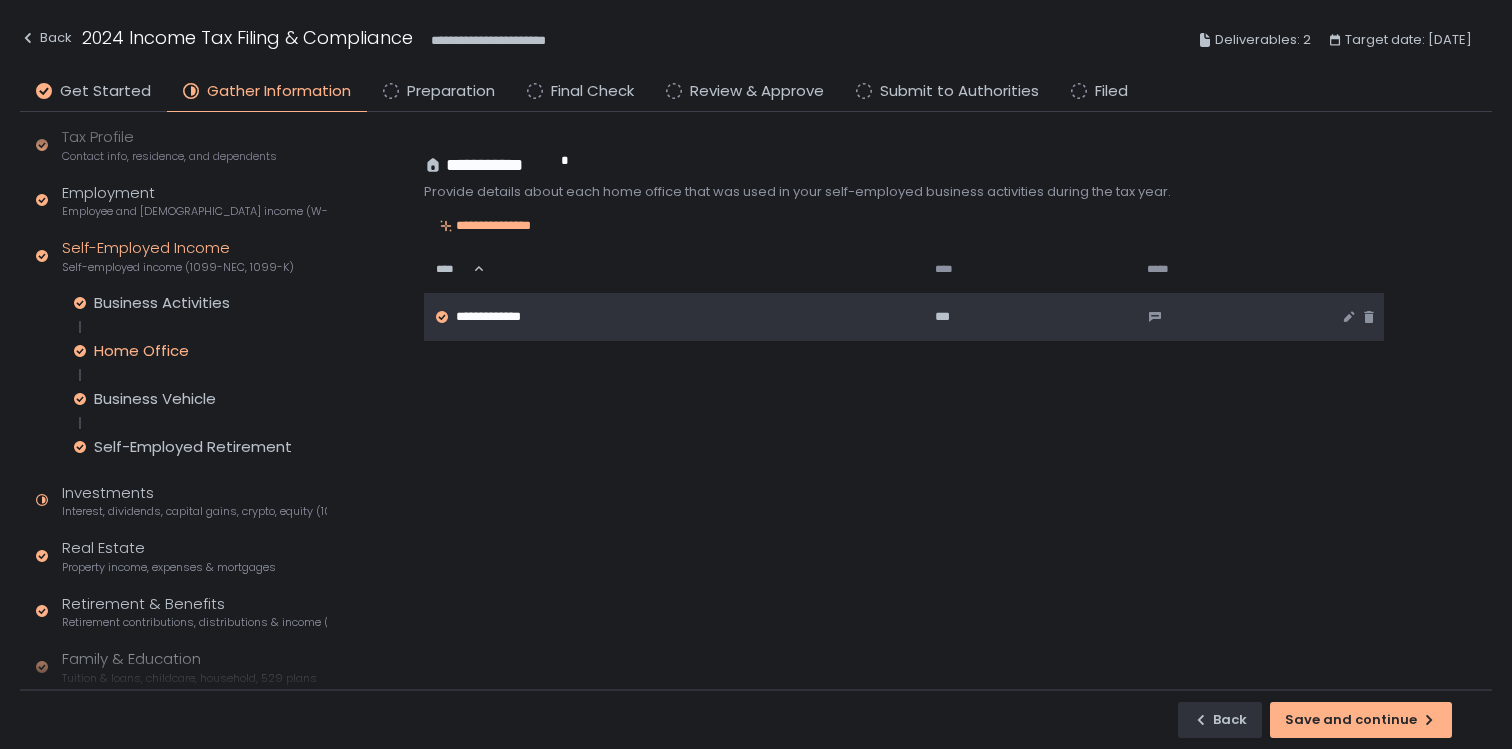click on "**********" at bounding box center (496, 317) 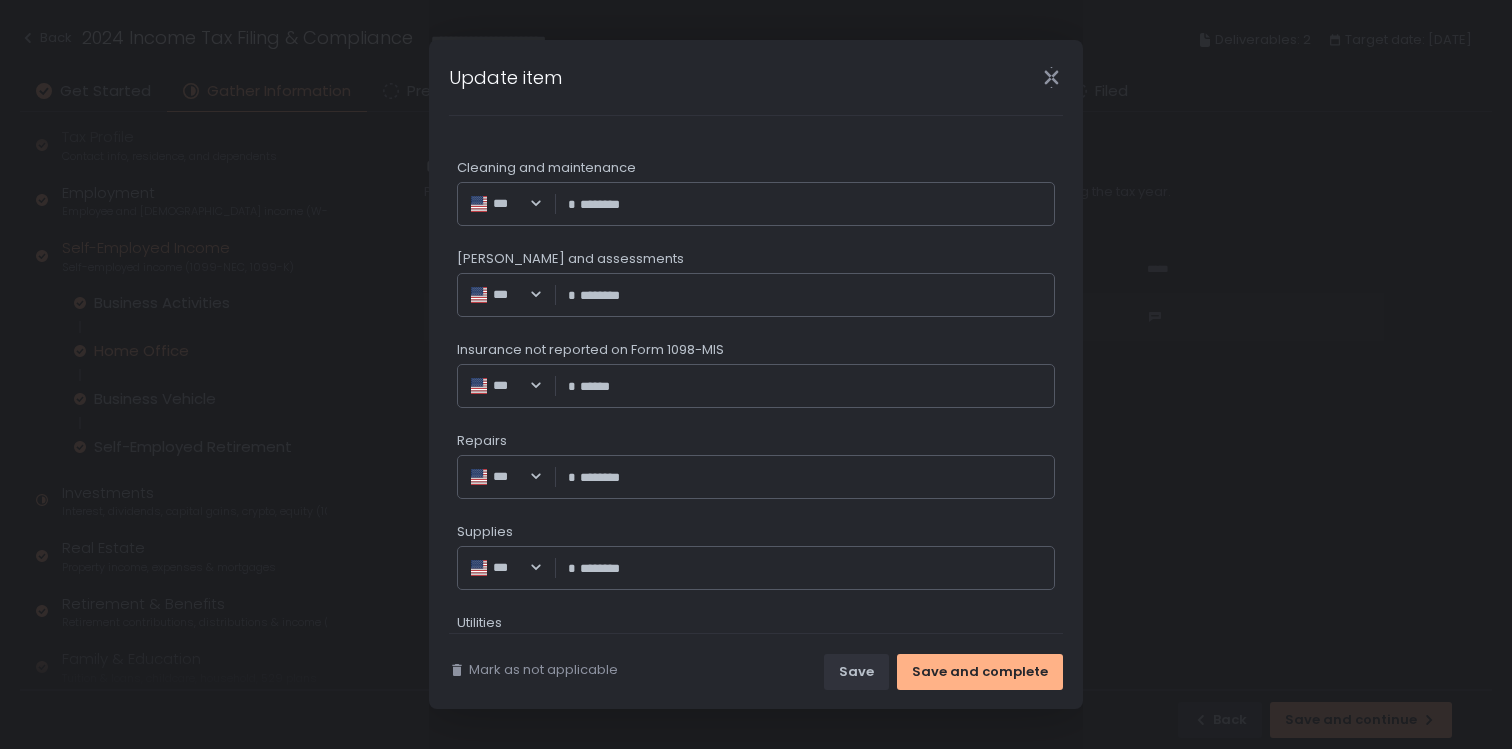 scroll, scrollTop: 1086, scrollLeft: 0, axis: vertical 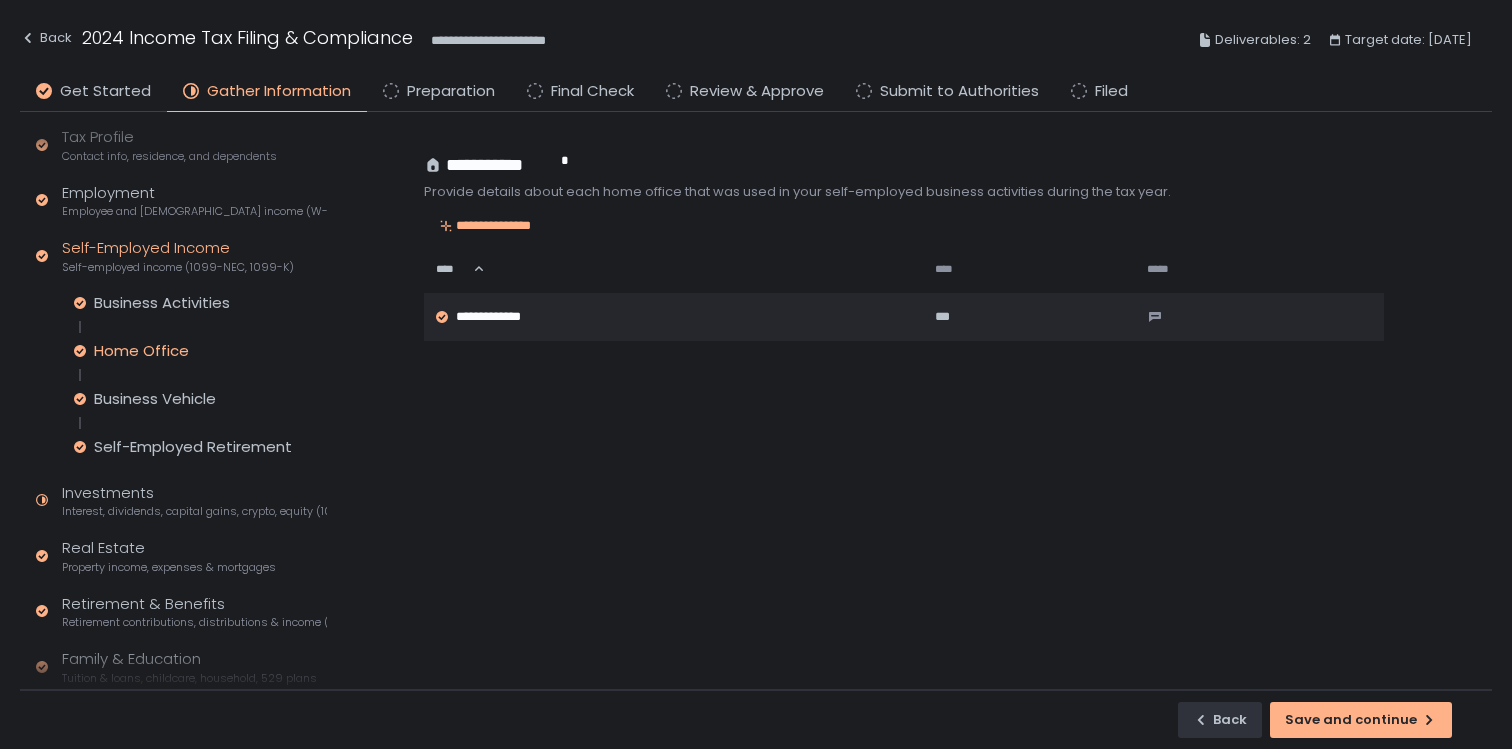 click on "Business Activities Home Office Business Vehicle Self-Employed Retirement" at bounding box center [200, 375] 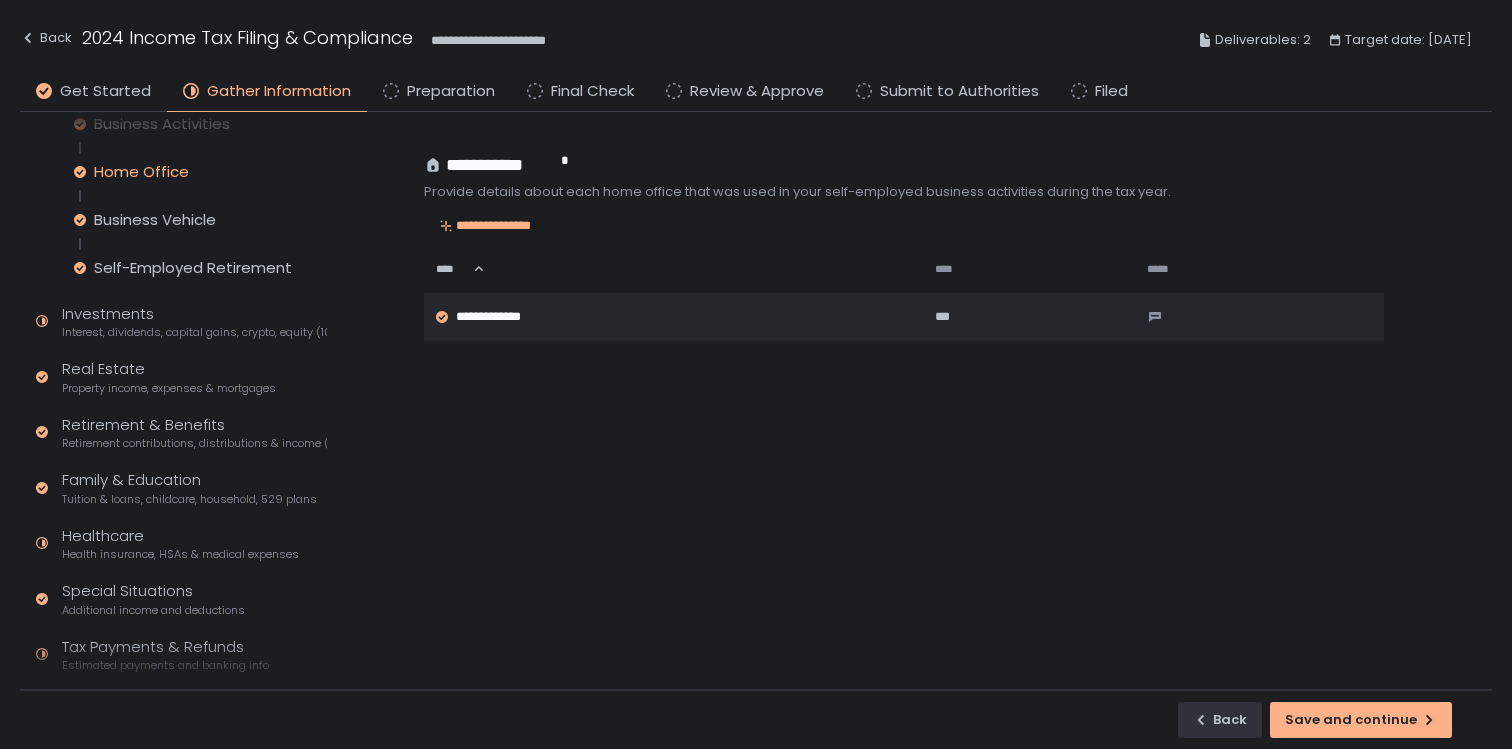 scroll, scrollTop: 327, scrollLeft: 0, axis: vertical 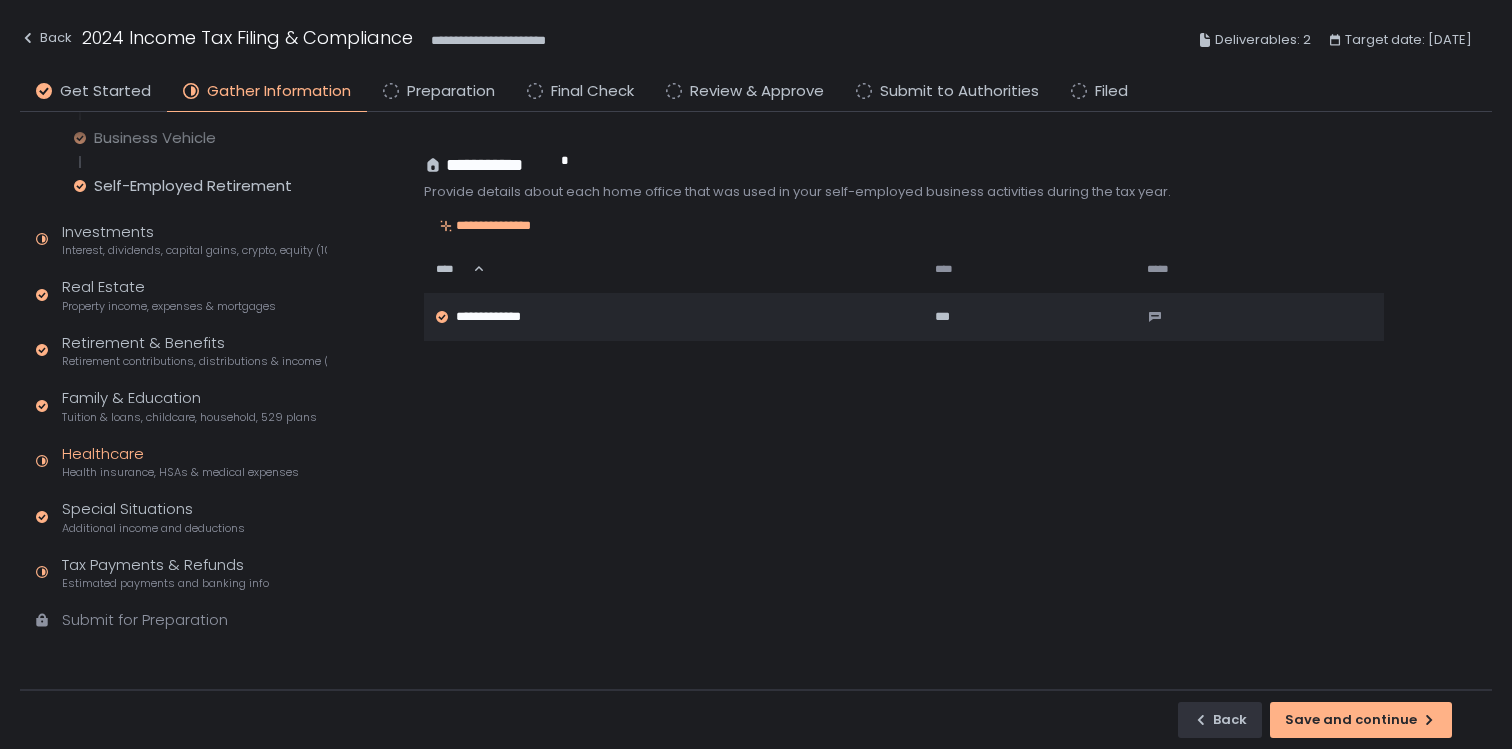 click on "Healthcare Health insurance, HSAs & medical expenses" 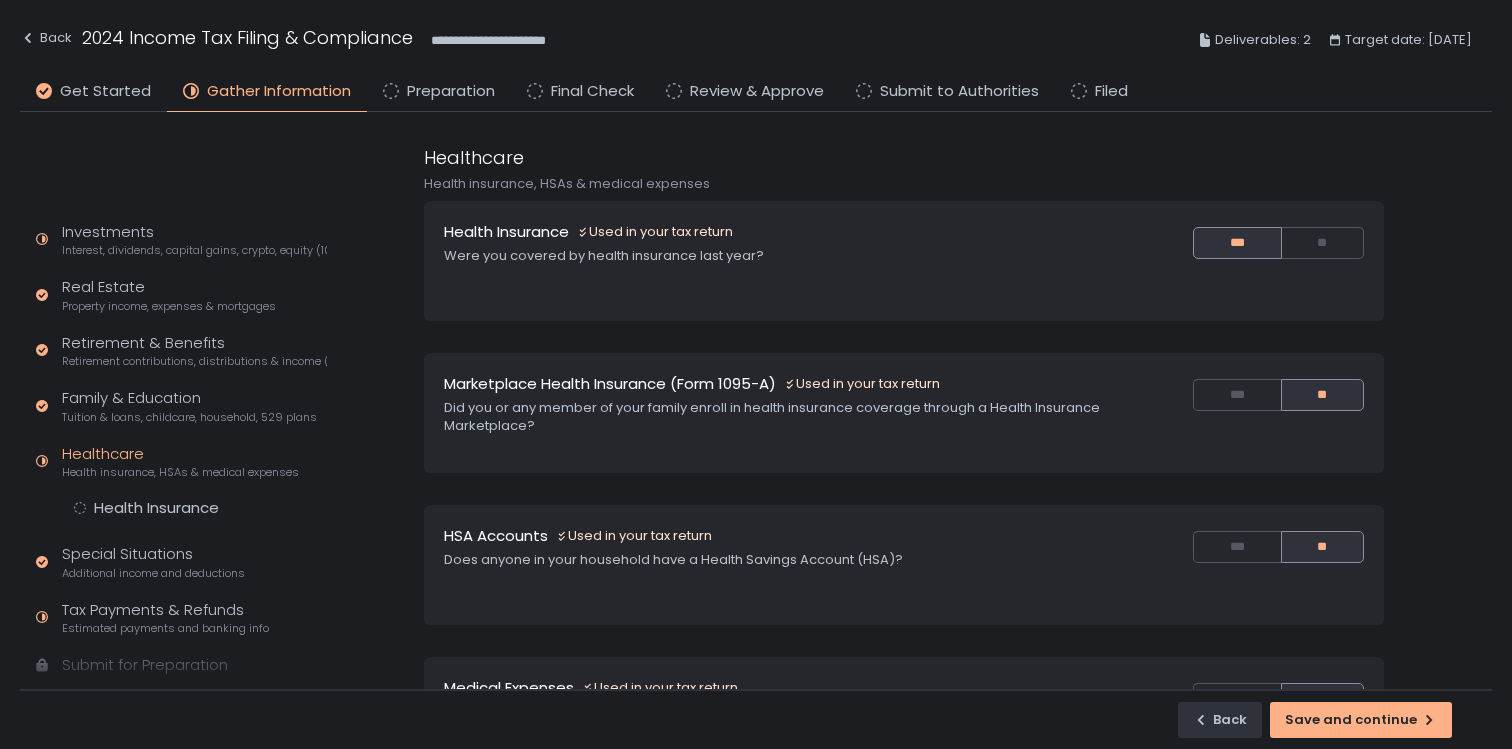 scroll, scrollTop: 138, scrollLeft: 0, axis: vertical 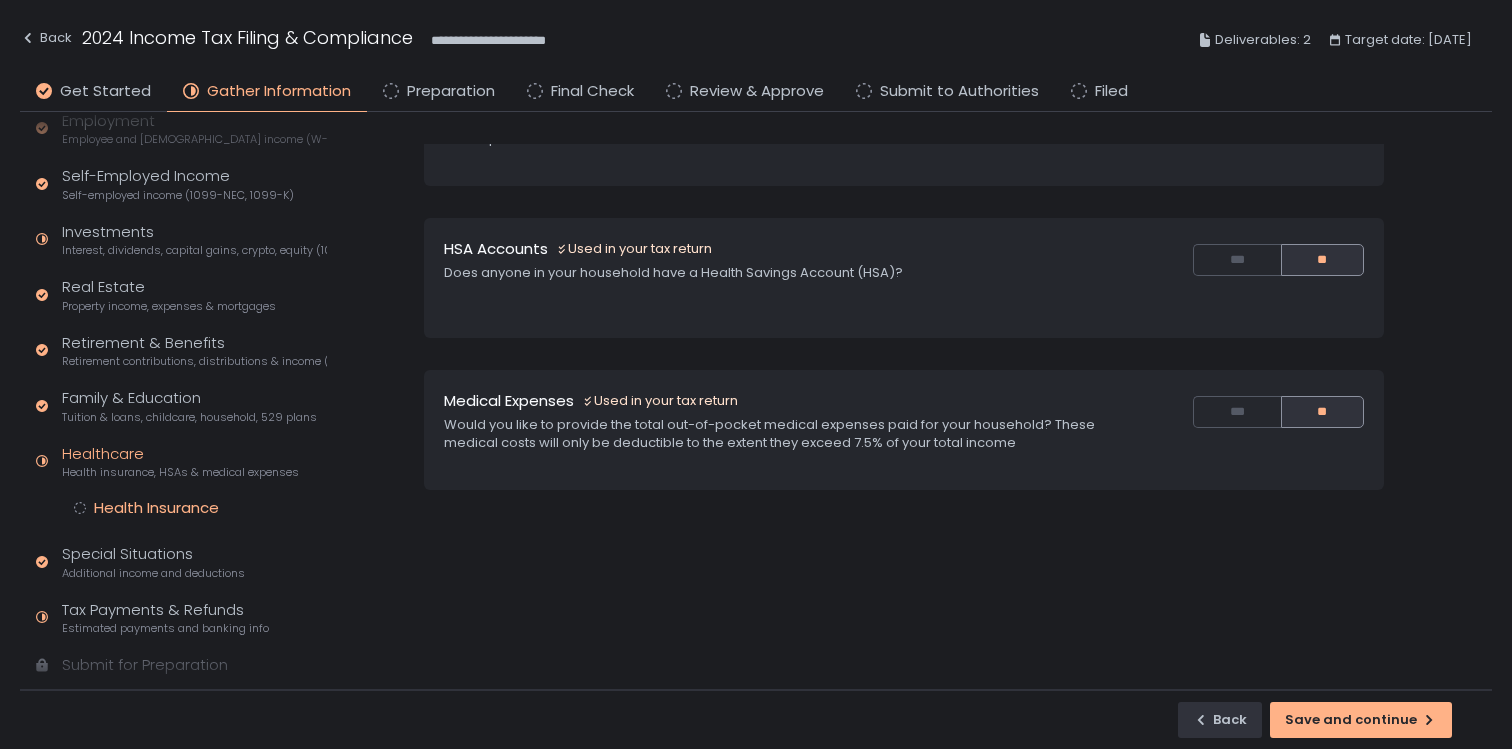 click on "Health Insurance" 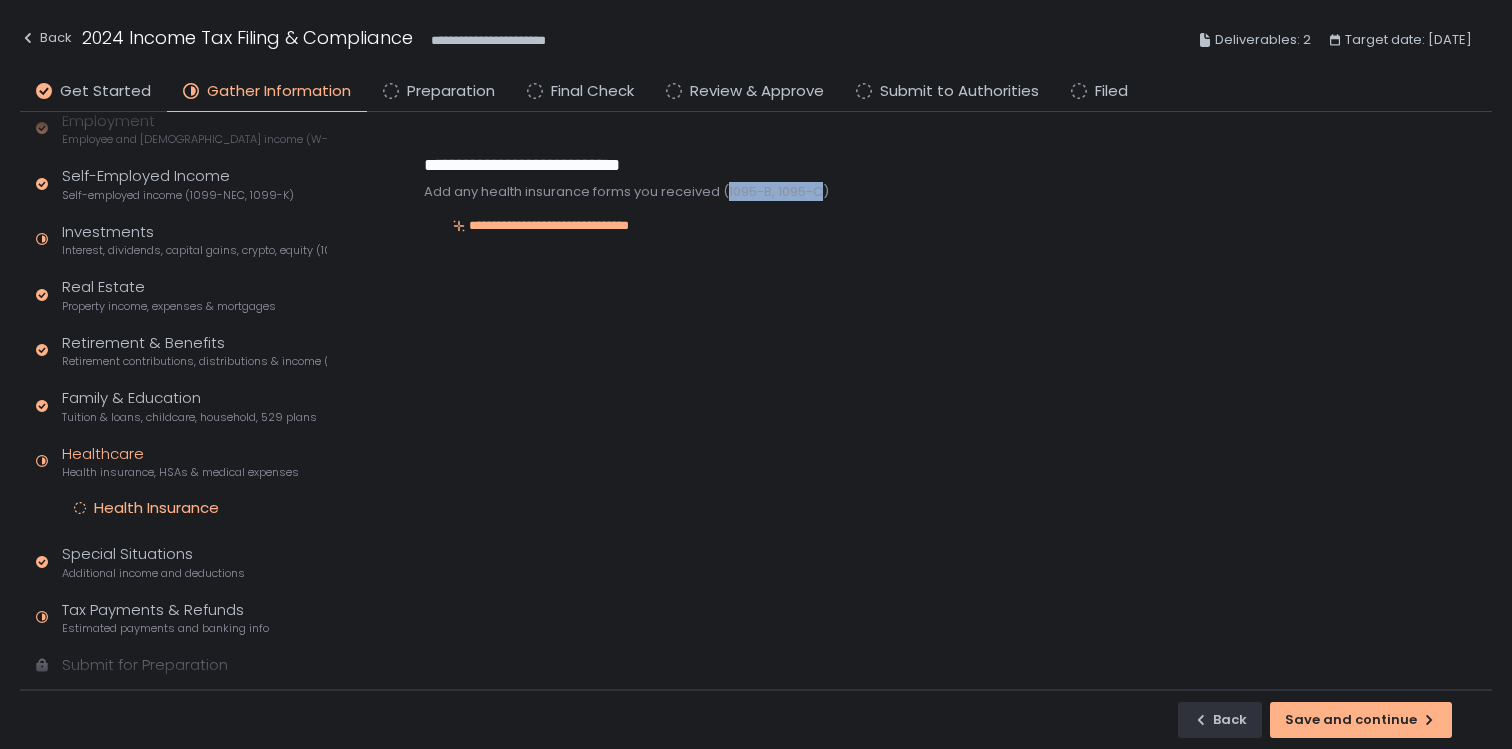 drag, startPoint x: 727, startPoint y: 194, endPoint x: 826, endPoint y: 200, distance: 99.18165 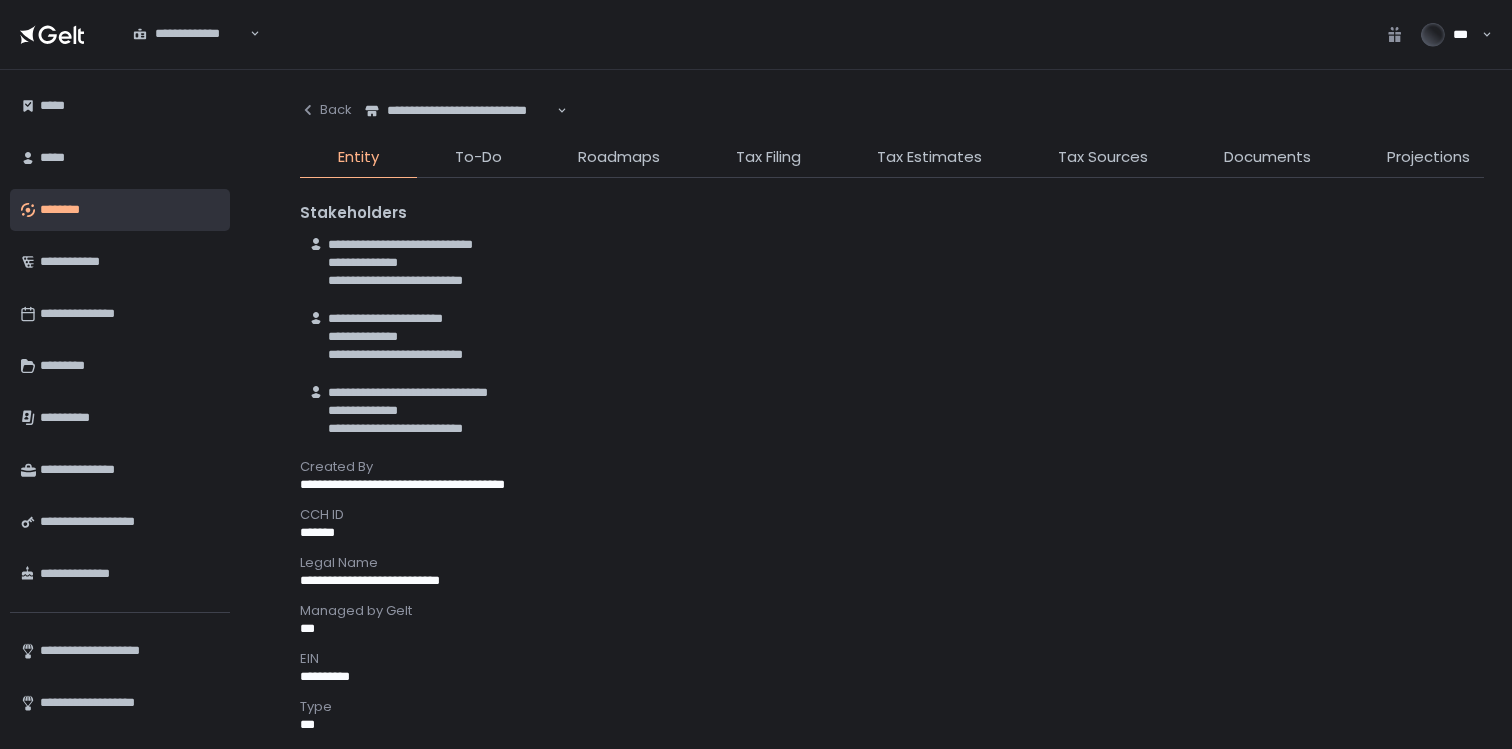 scroll, scrollTop: 0, scrollLeft: 0, axis: both 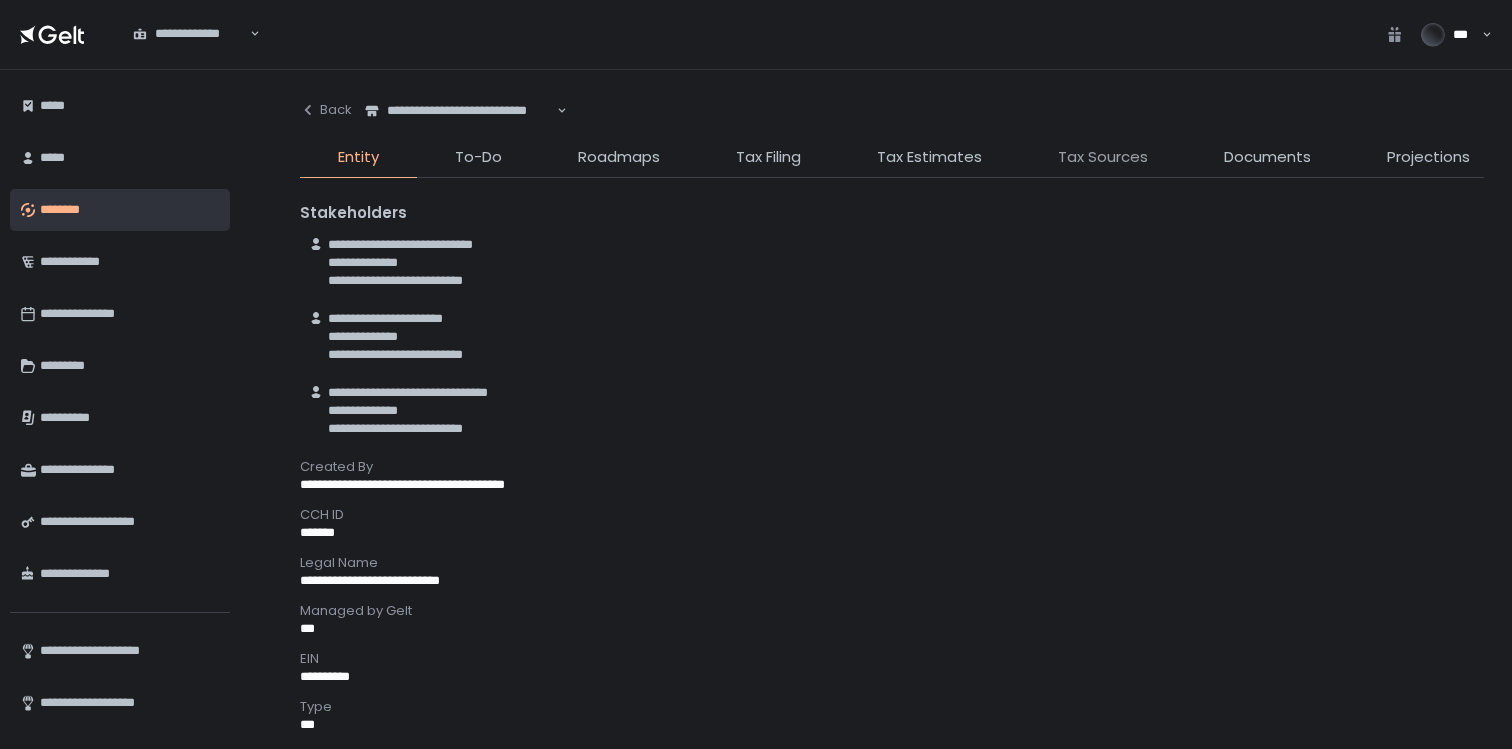 click on "Tax Sources" at bounding box center (1103, 157) 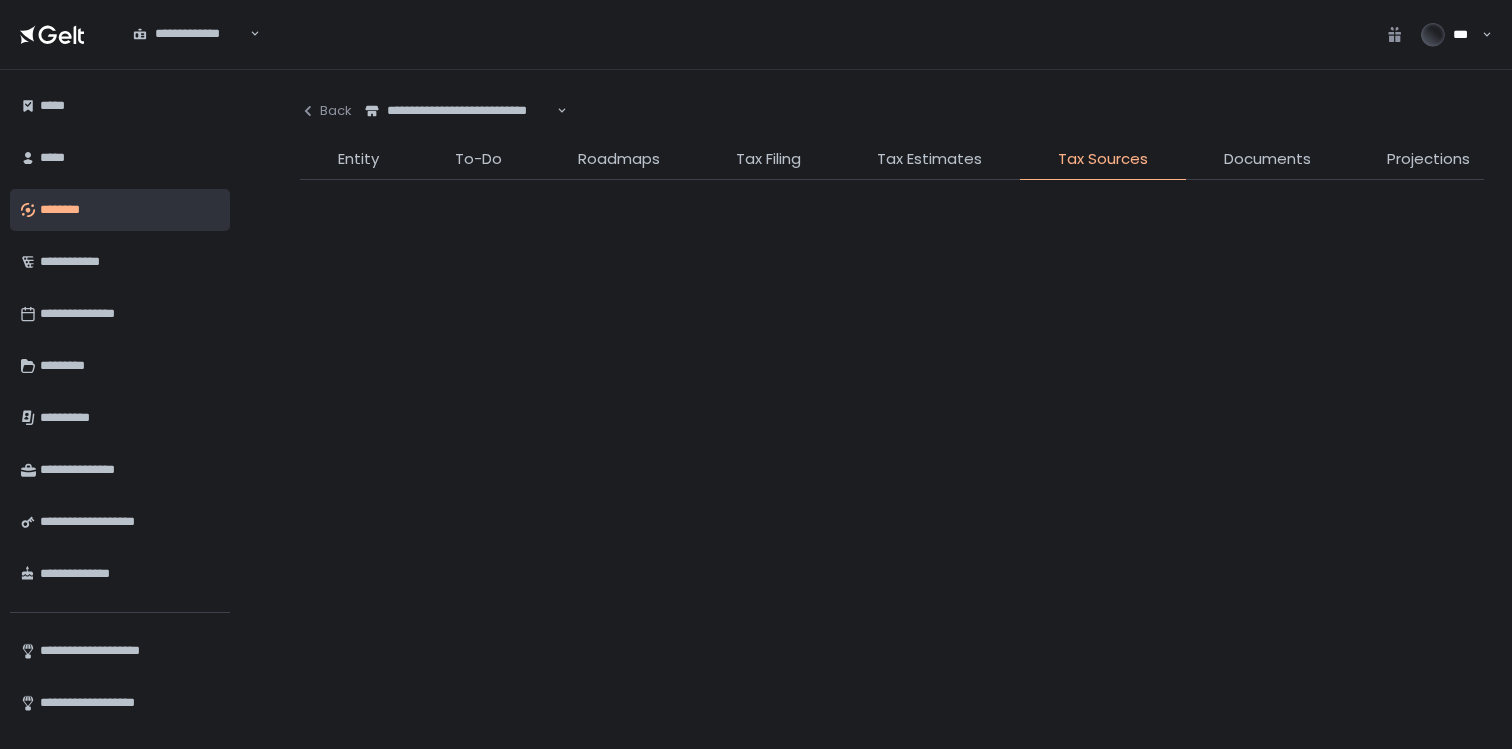 click on "Documents" 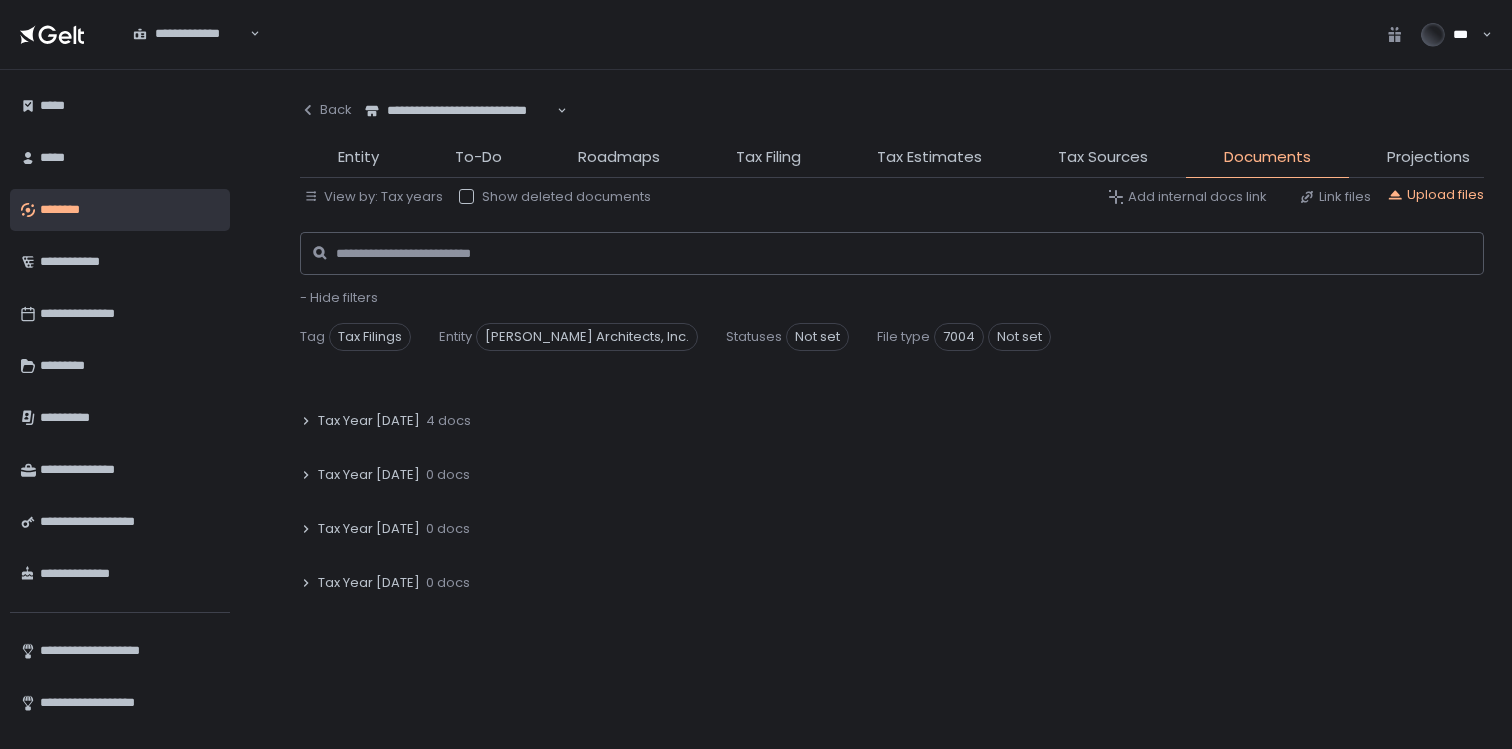 scroll, scrollTop: 243, scrollLeft: 0, axis: vertical 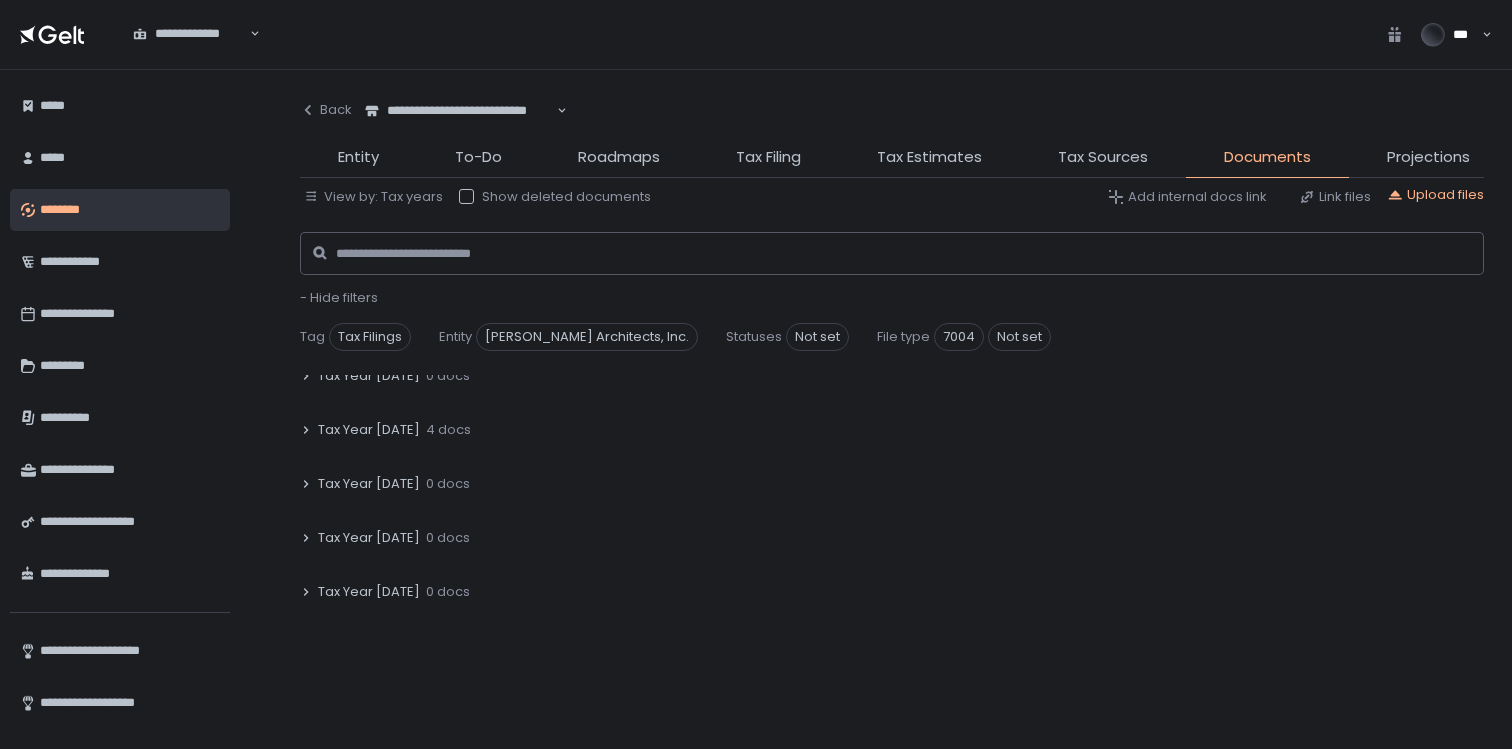 click on "Tax Year 2024 4 docs" 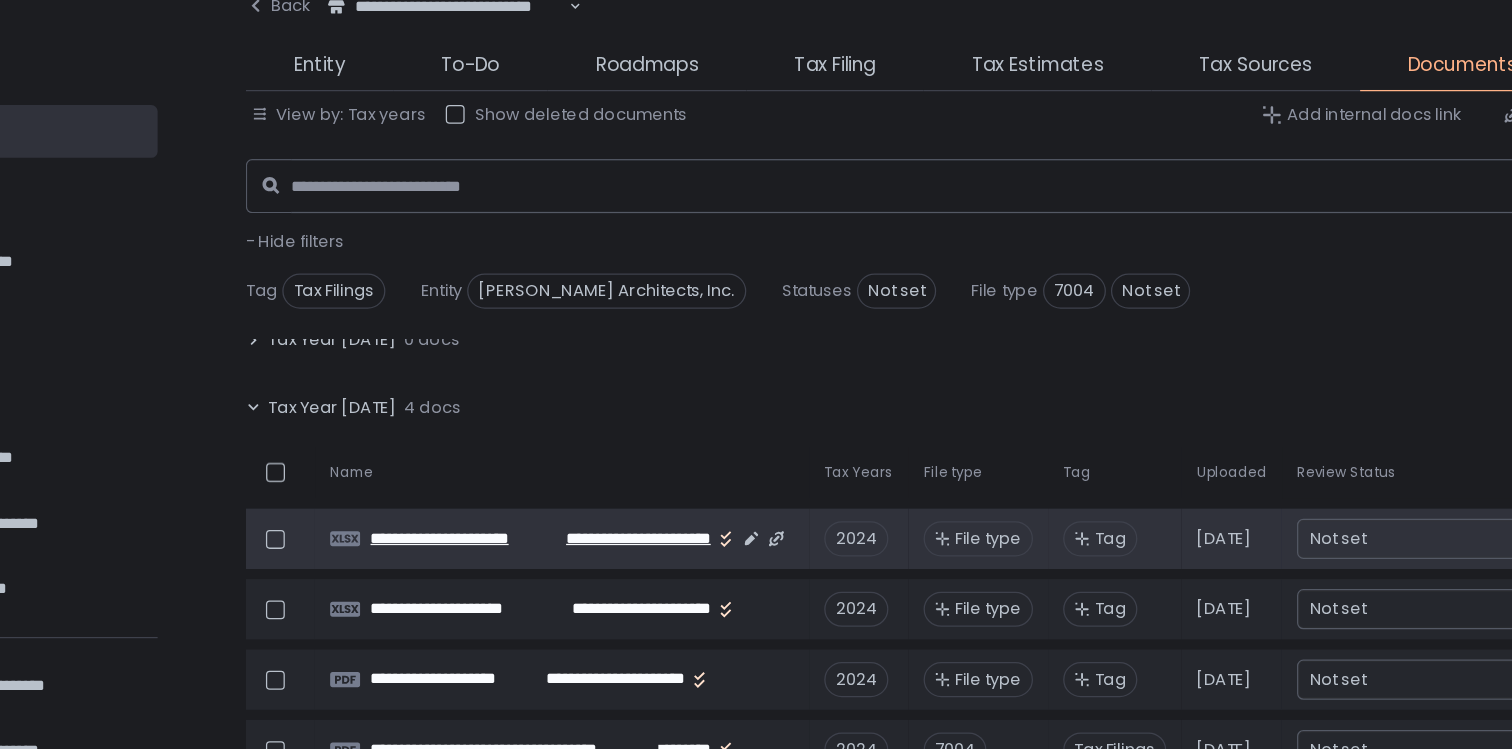 click on "**********" at bounding box center [475, 534] 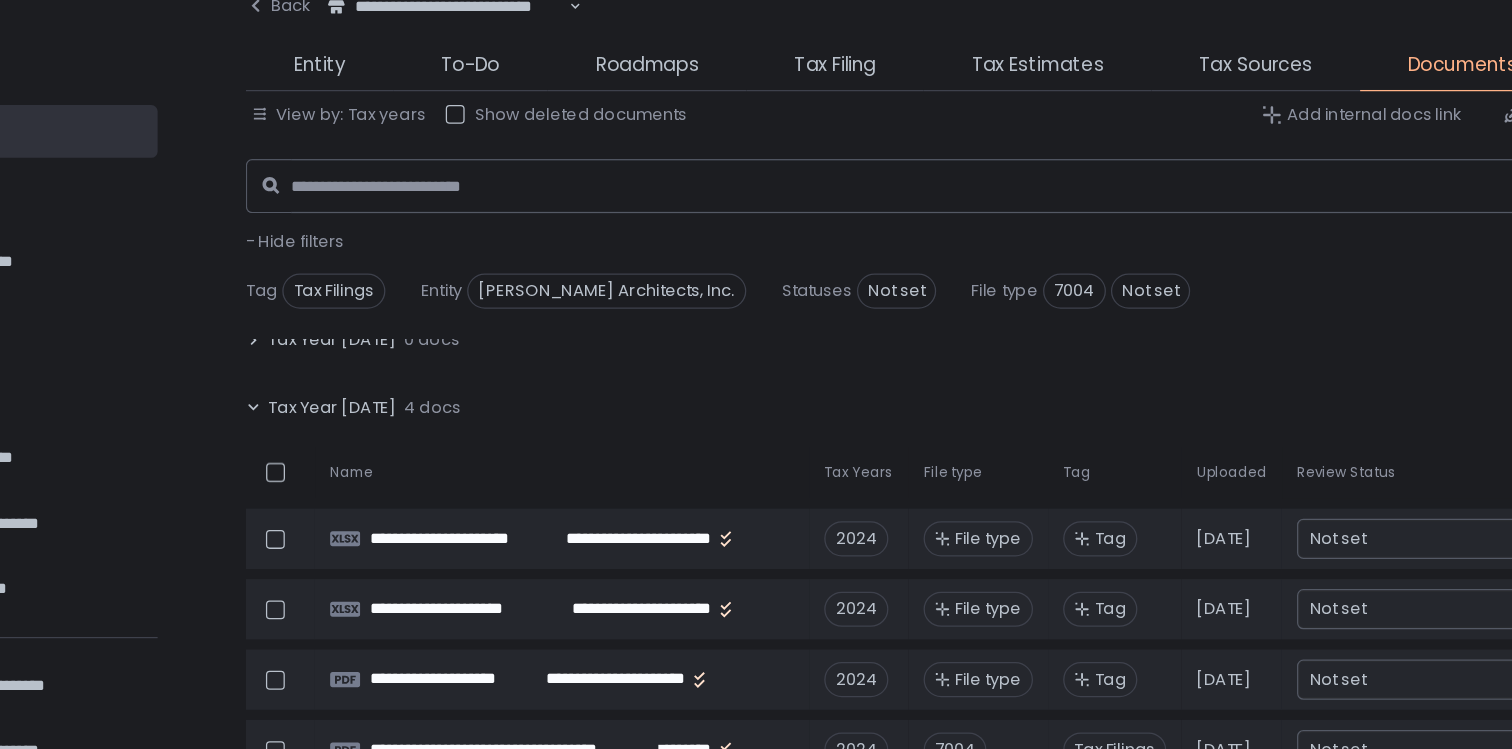 scroll, scrollTop: 0, scrollLeft: 0, axis: both 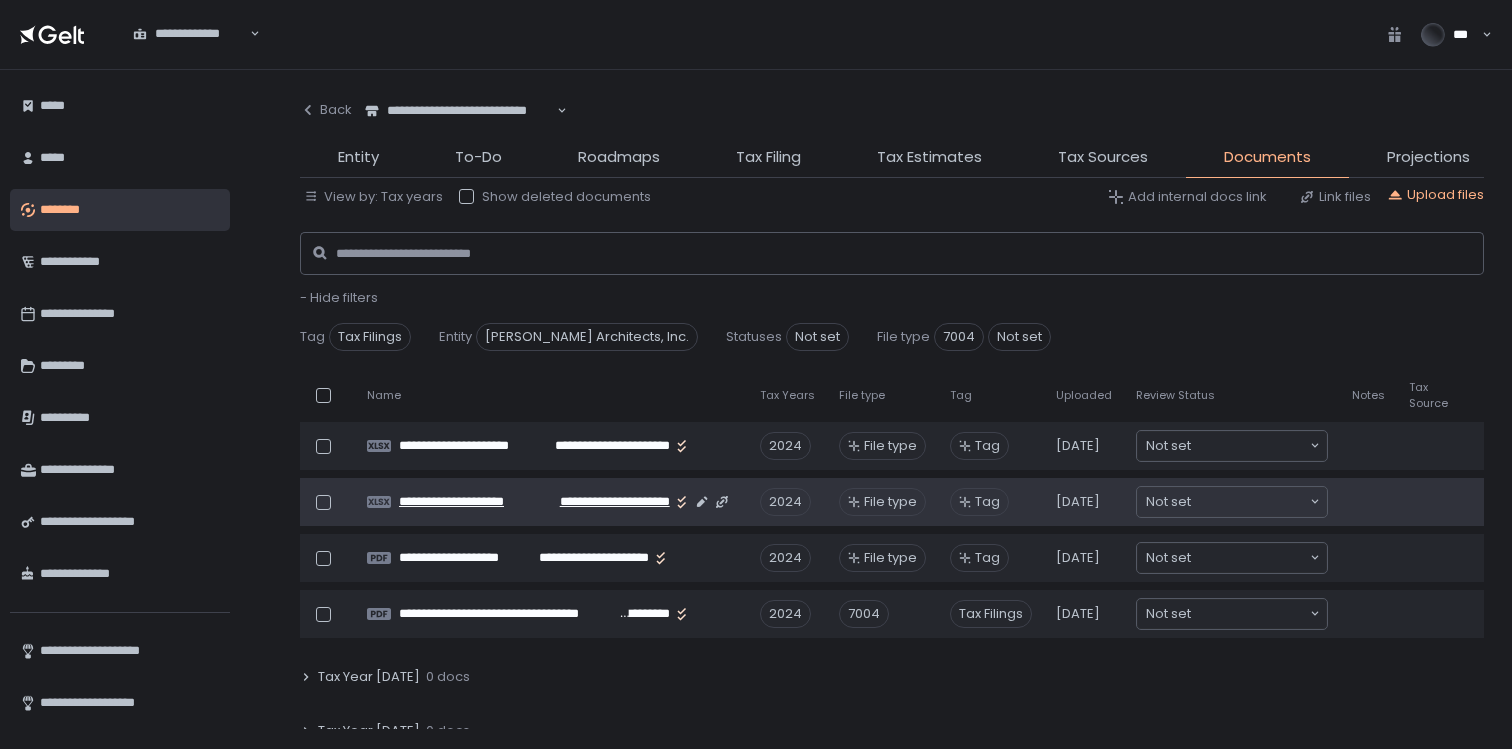 click on "**********" at bounding box center (607, 502) 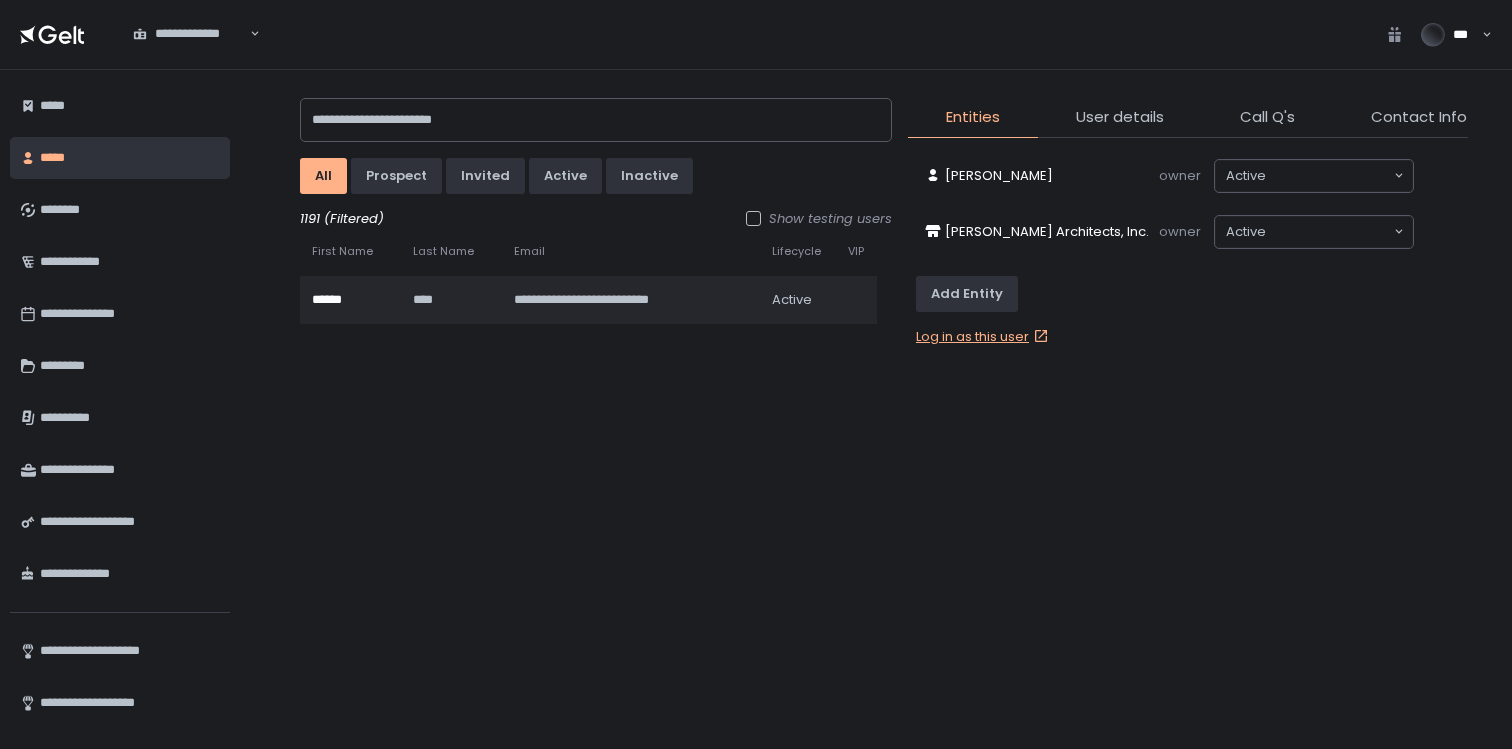 scroll, scrollTop: 0, scrollLeft: 0, axis: both 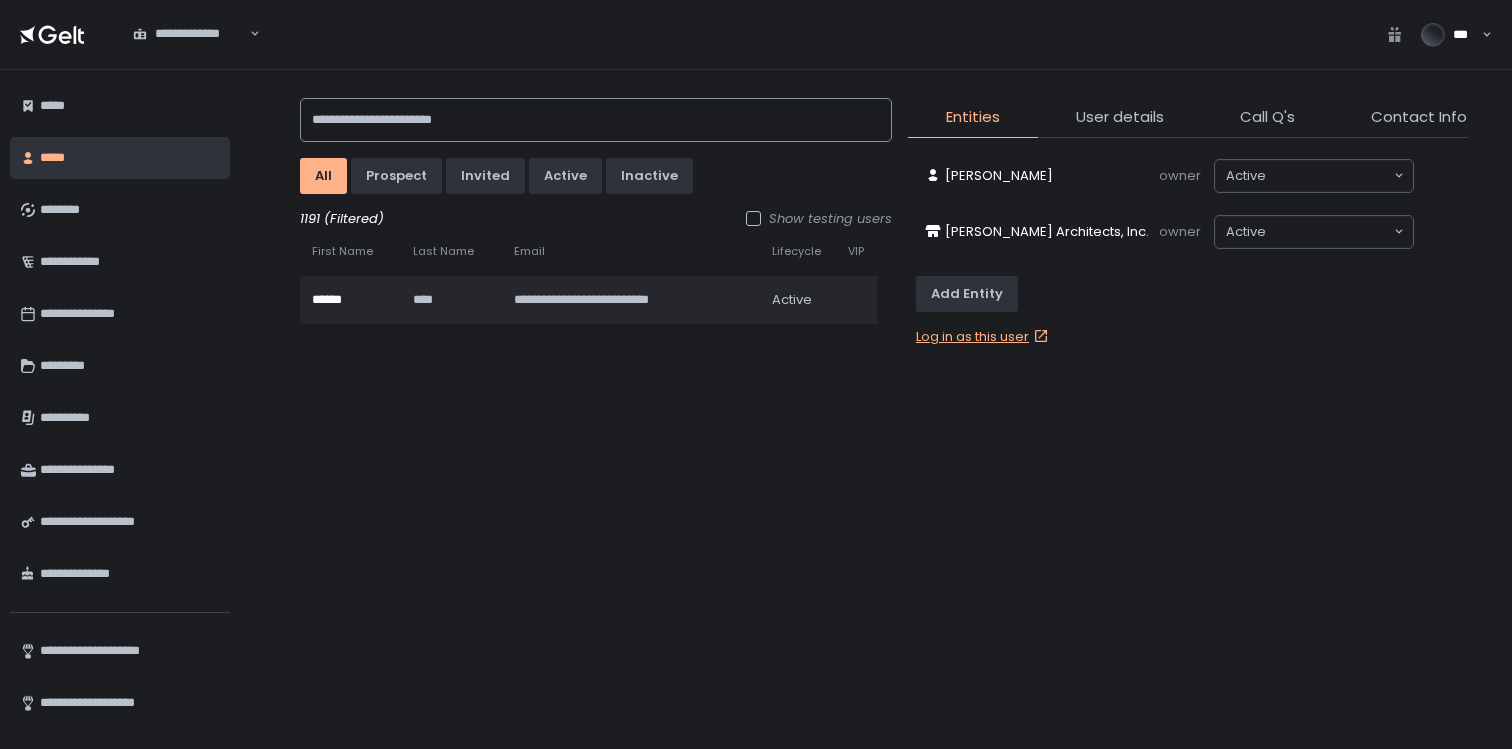 click on "**********" 